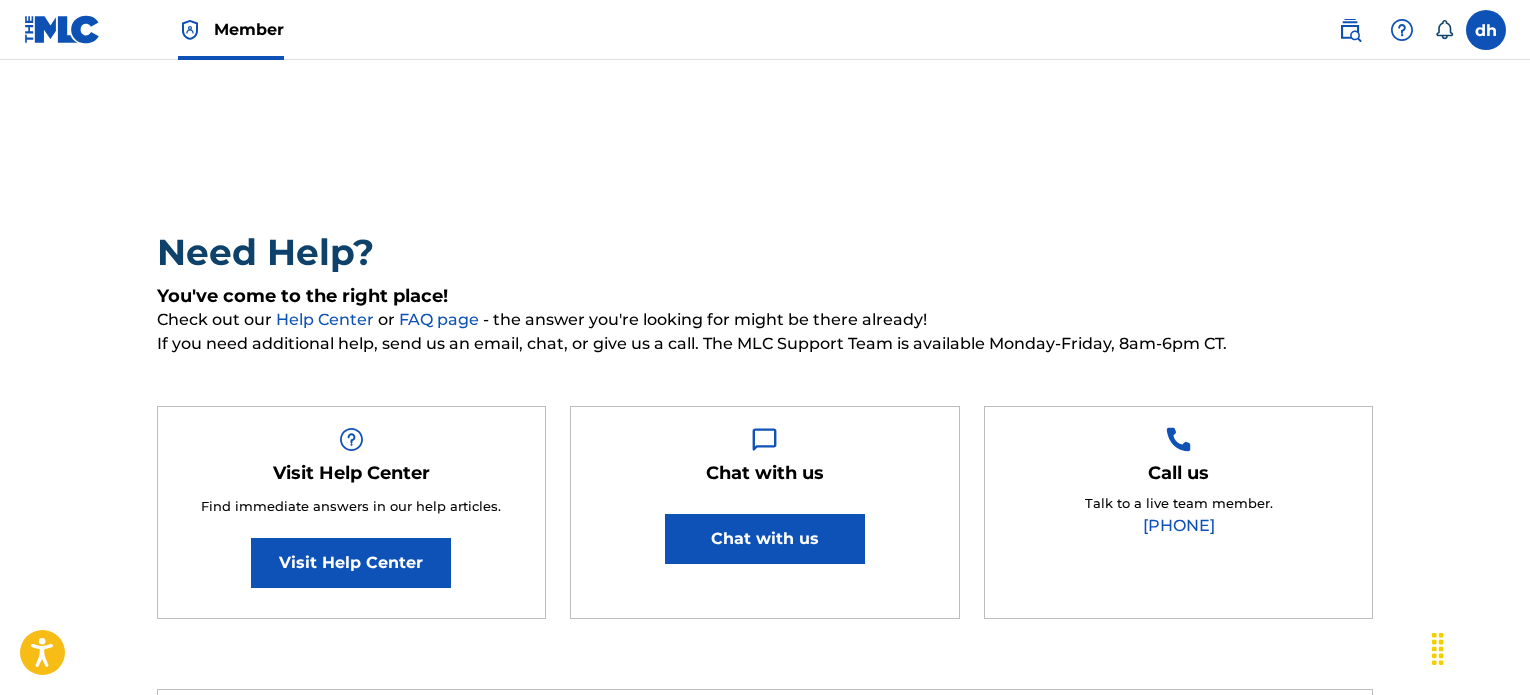 scroll, scrollTop: 0, scrollLeft: 0, axis: both 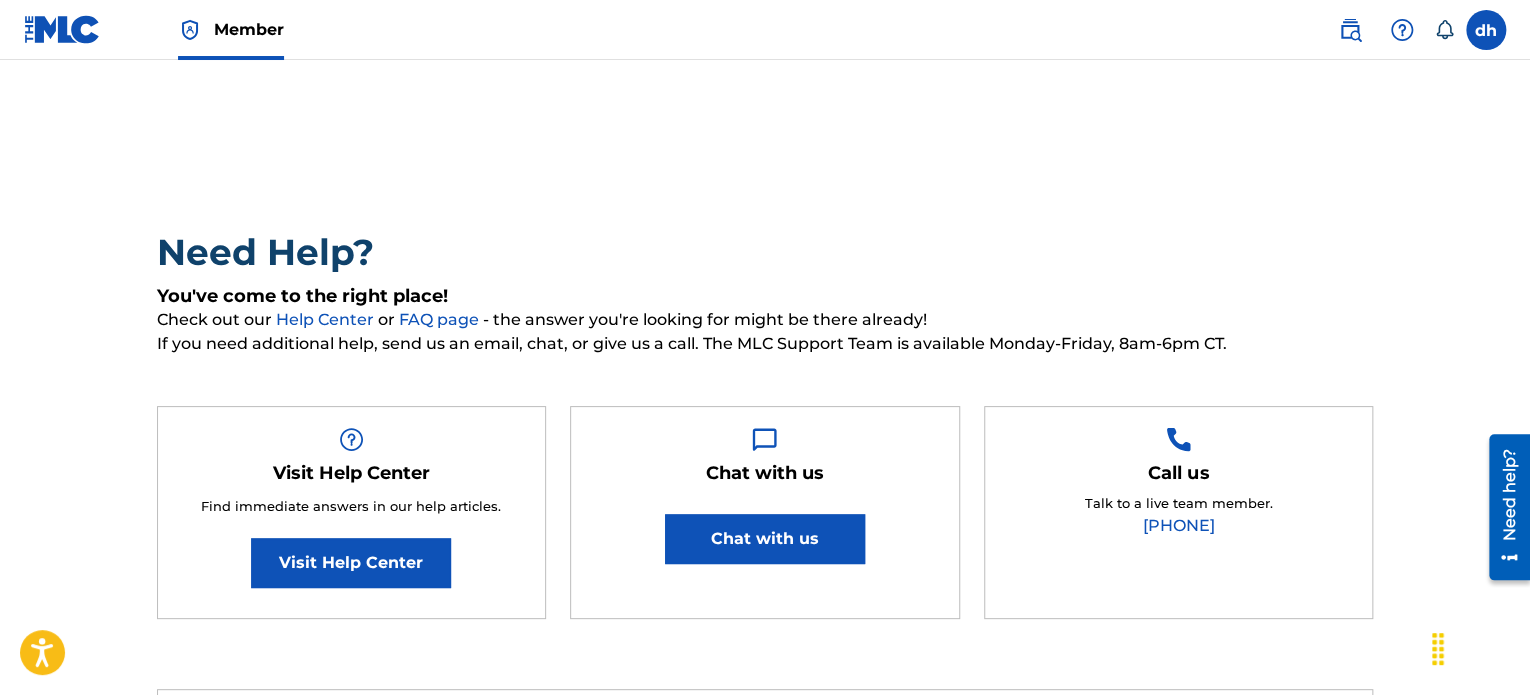 click at bounding box center [62, 29] 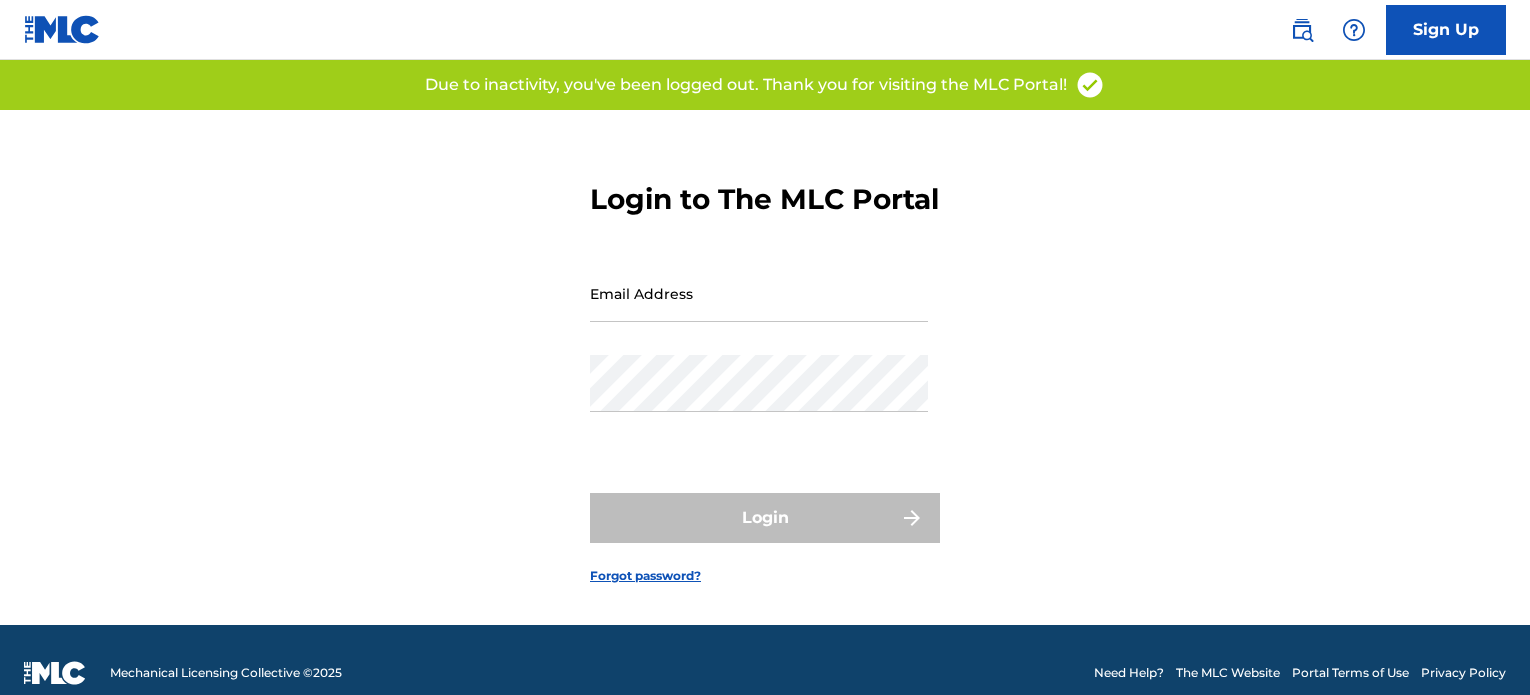 scroll, scrollTop: 0, scrollLeft: 0, axis: both 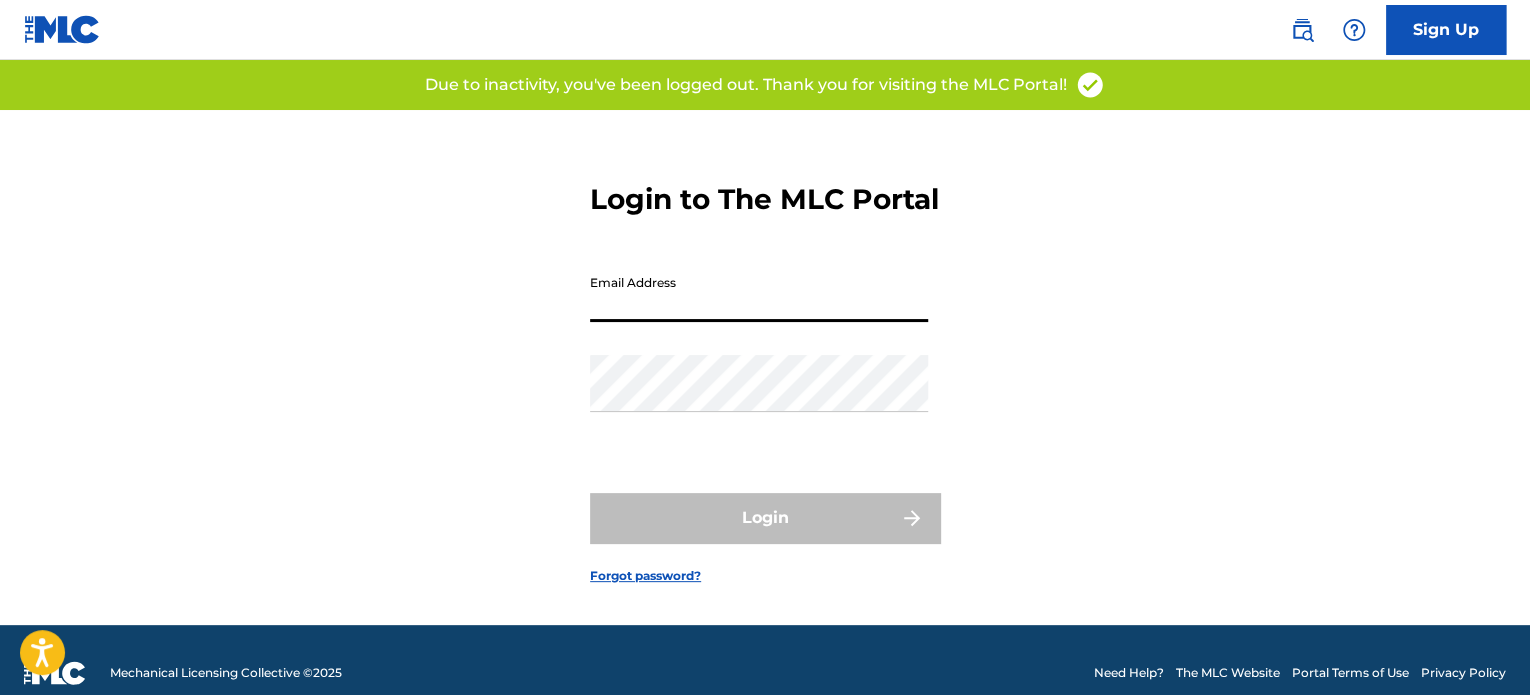 click on "Email Address" at bounding box center [759, 293] 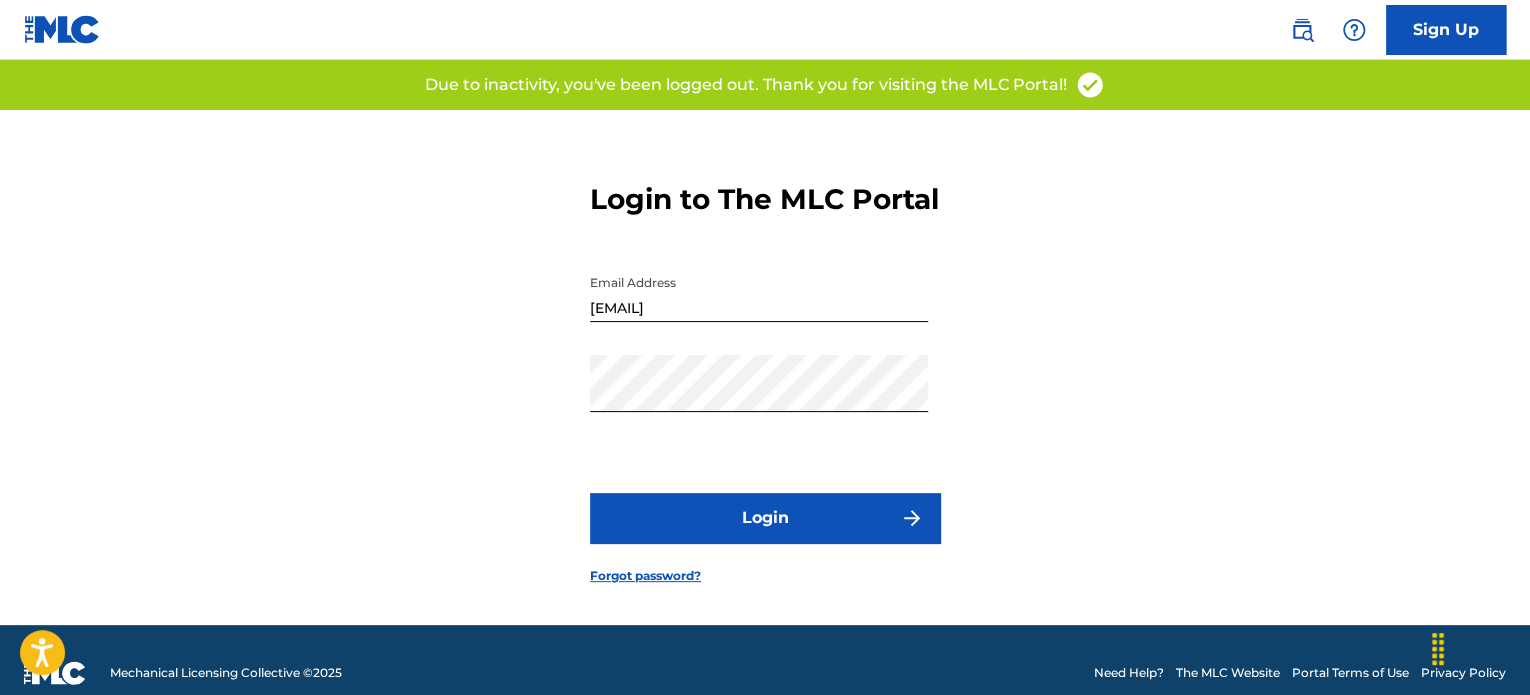 click on "Login" at bounding box center (765, 518) 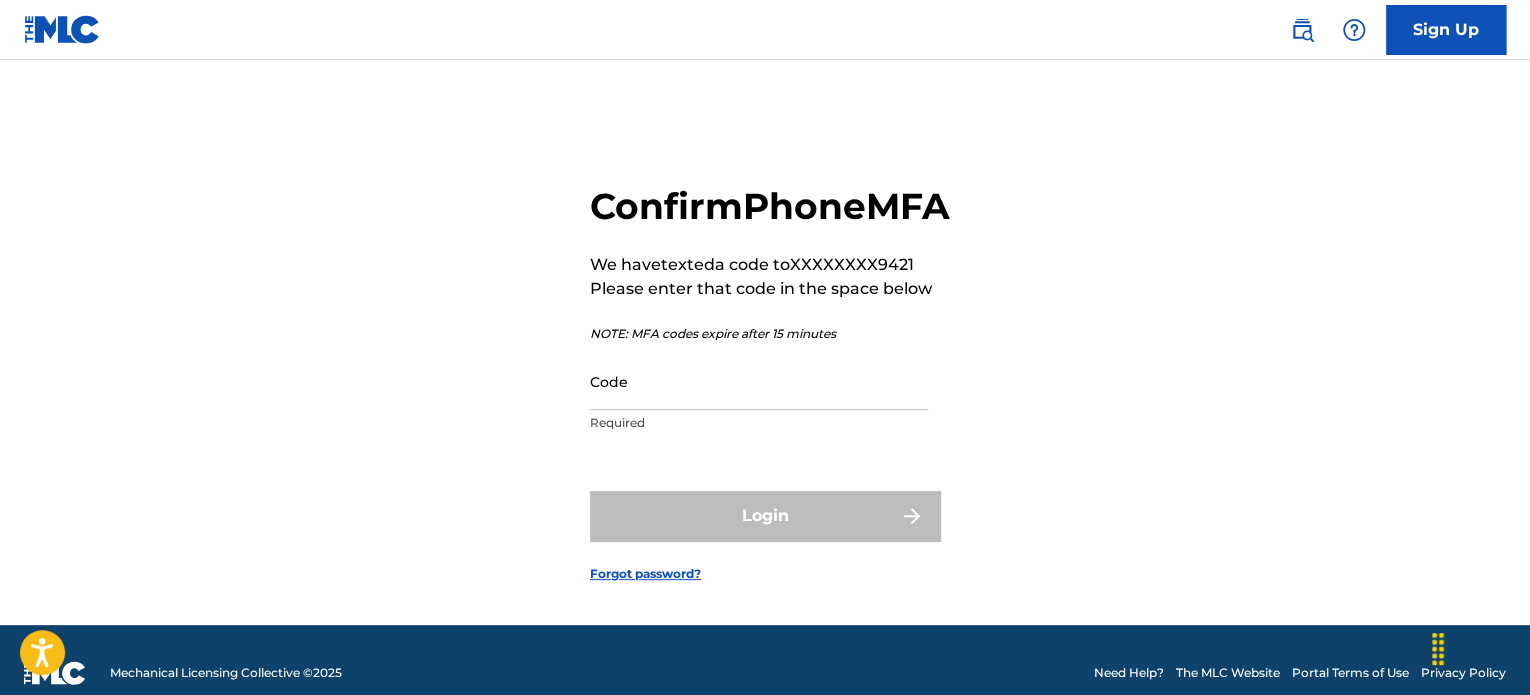 click on "Code" at bounding box center (759, 381) 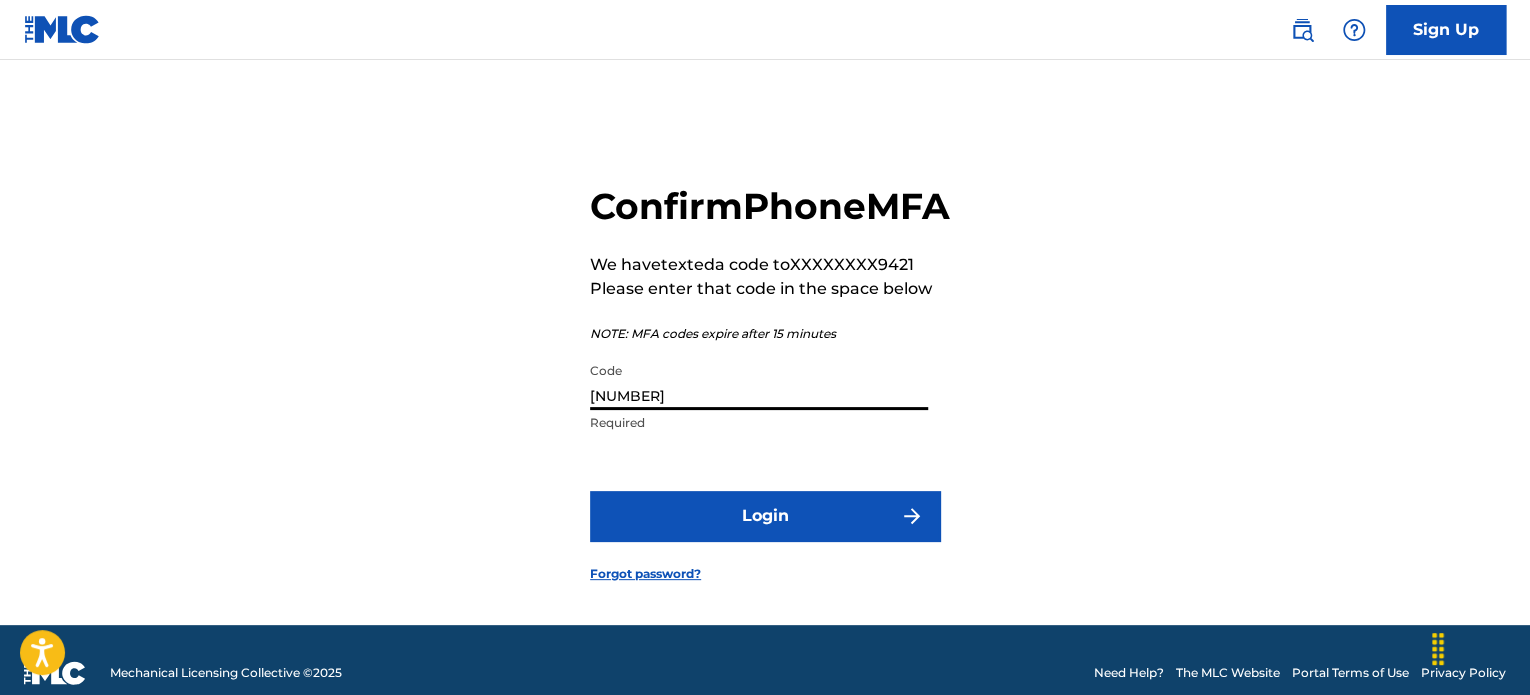 type on "[NUMBER]" 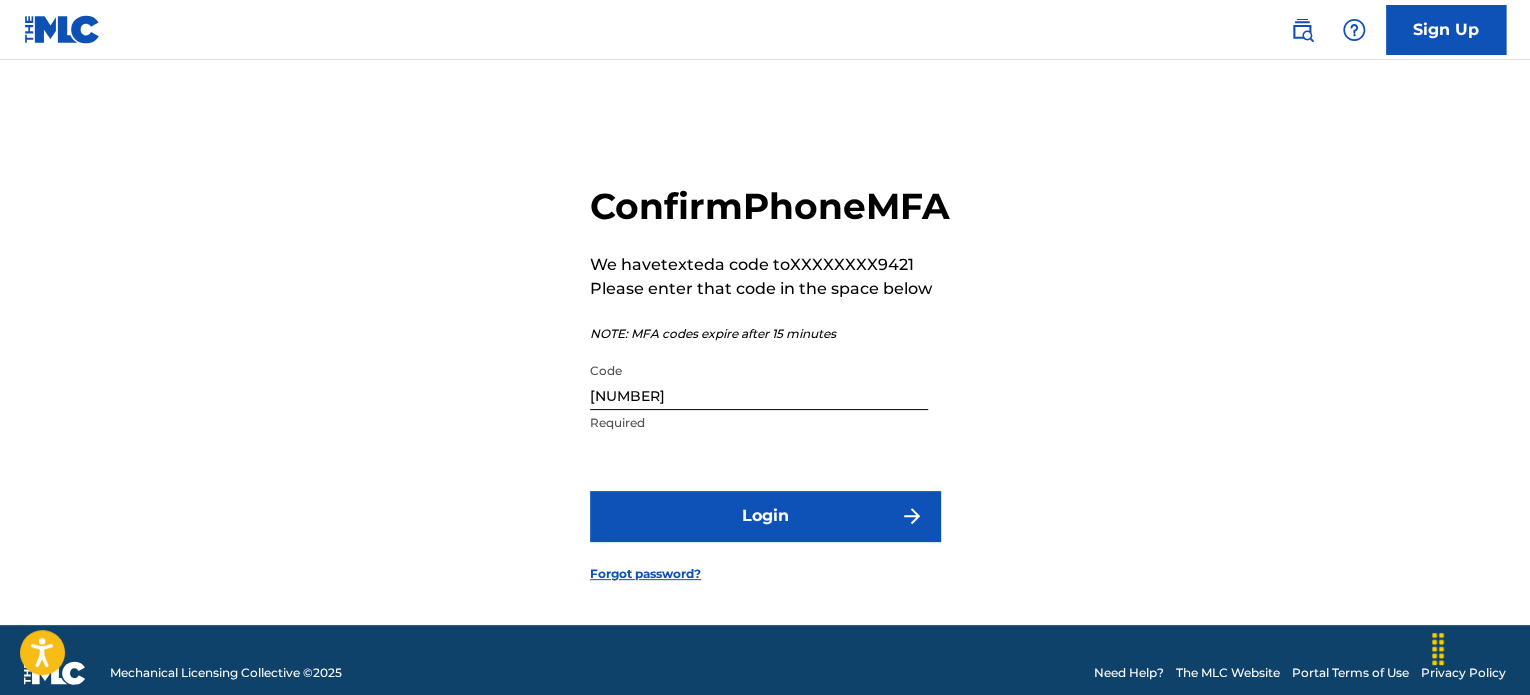 click on "Login" at bounding box center (765, 516) 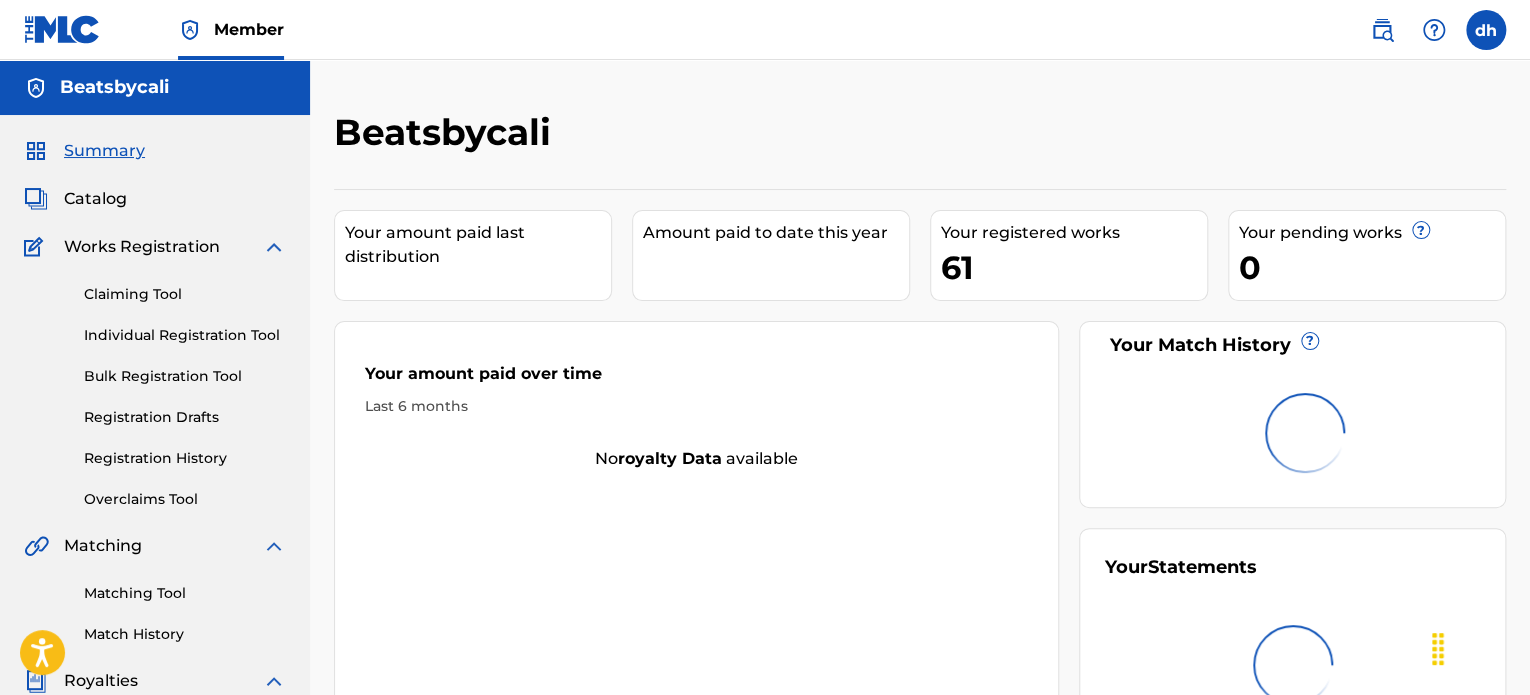 scroll, scrollTop: 0, scrollLeft: 0, axis: both 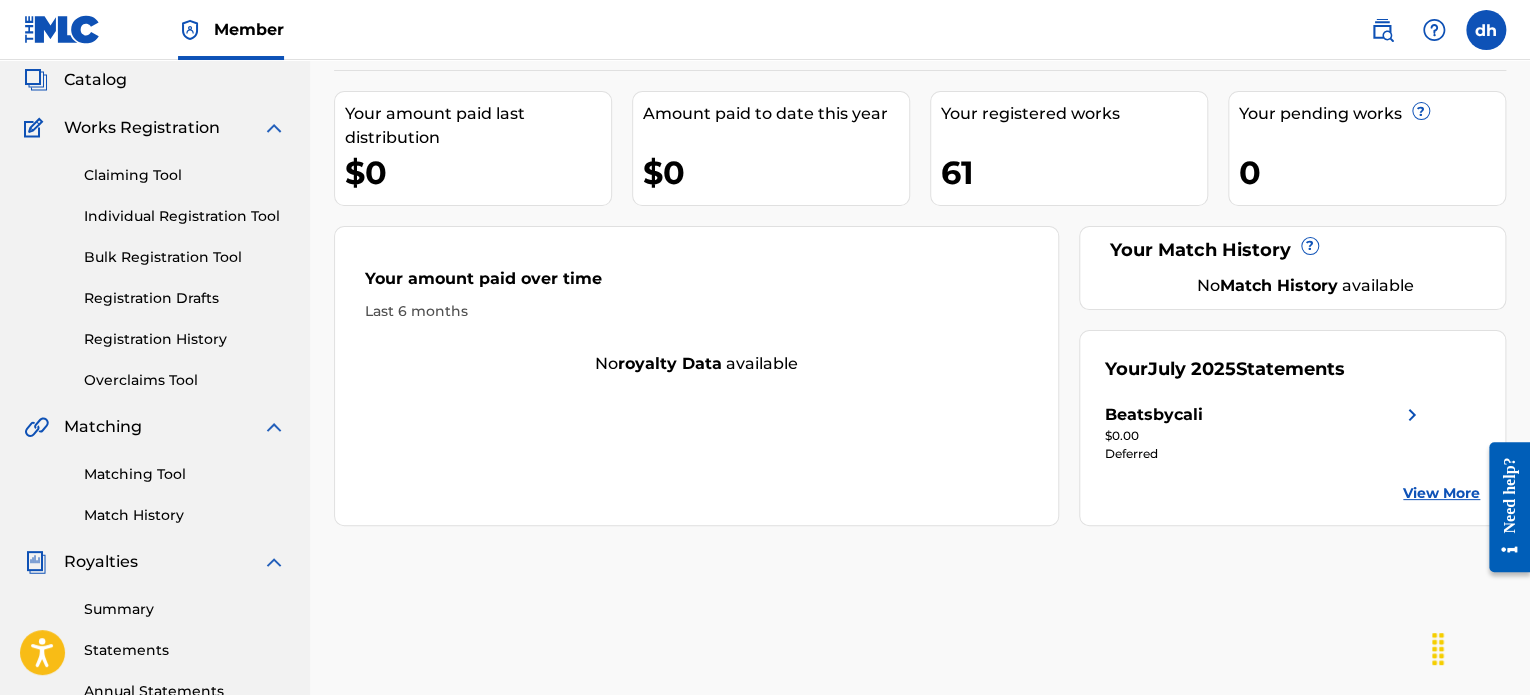 click on "View More" at bounding box center [1441, 493] 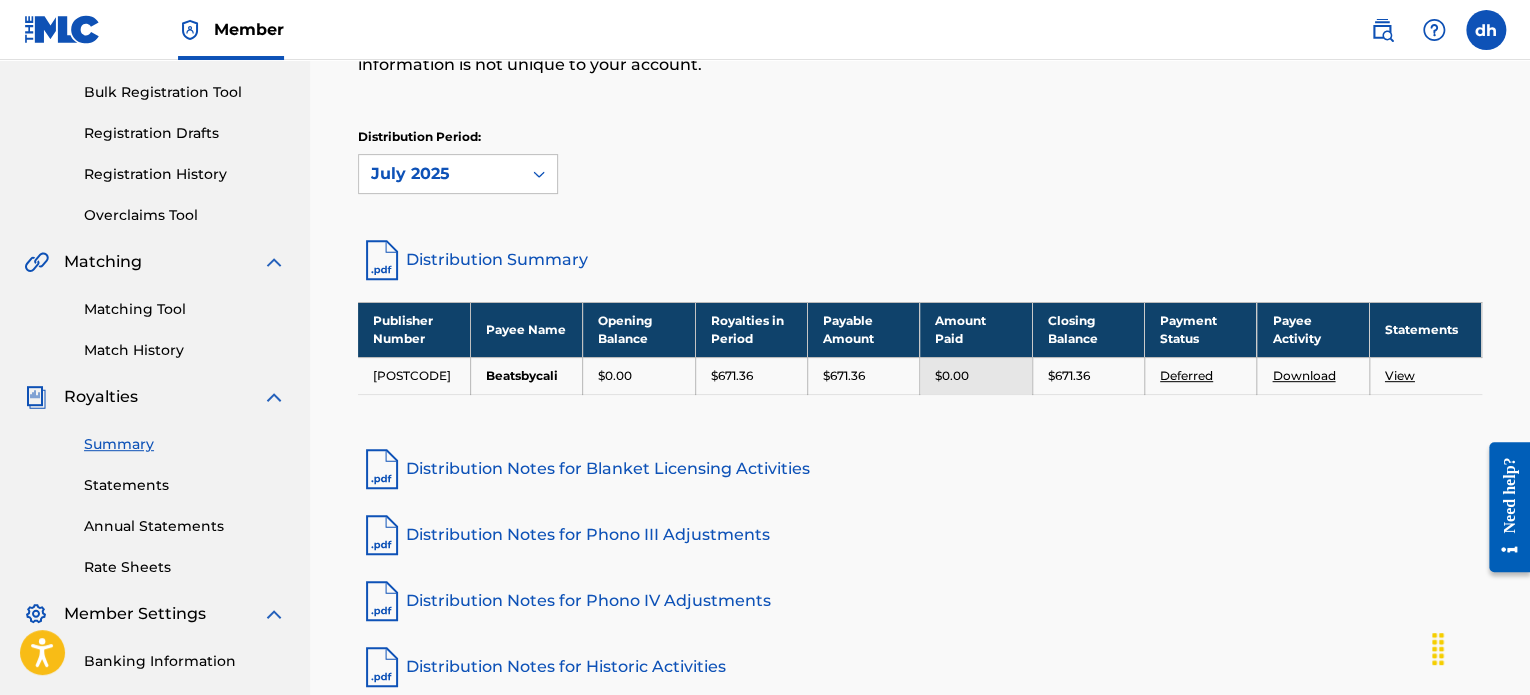 scroll, scrollTop: 286, scrollLeft: 0, axis: vertical 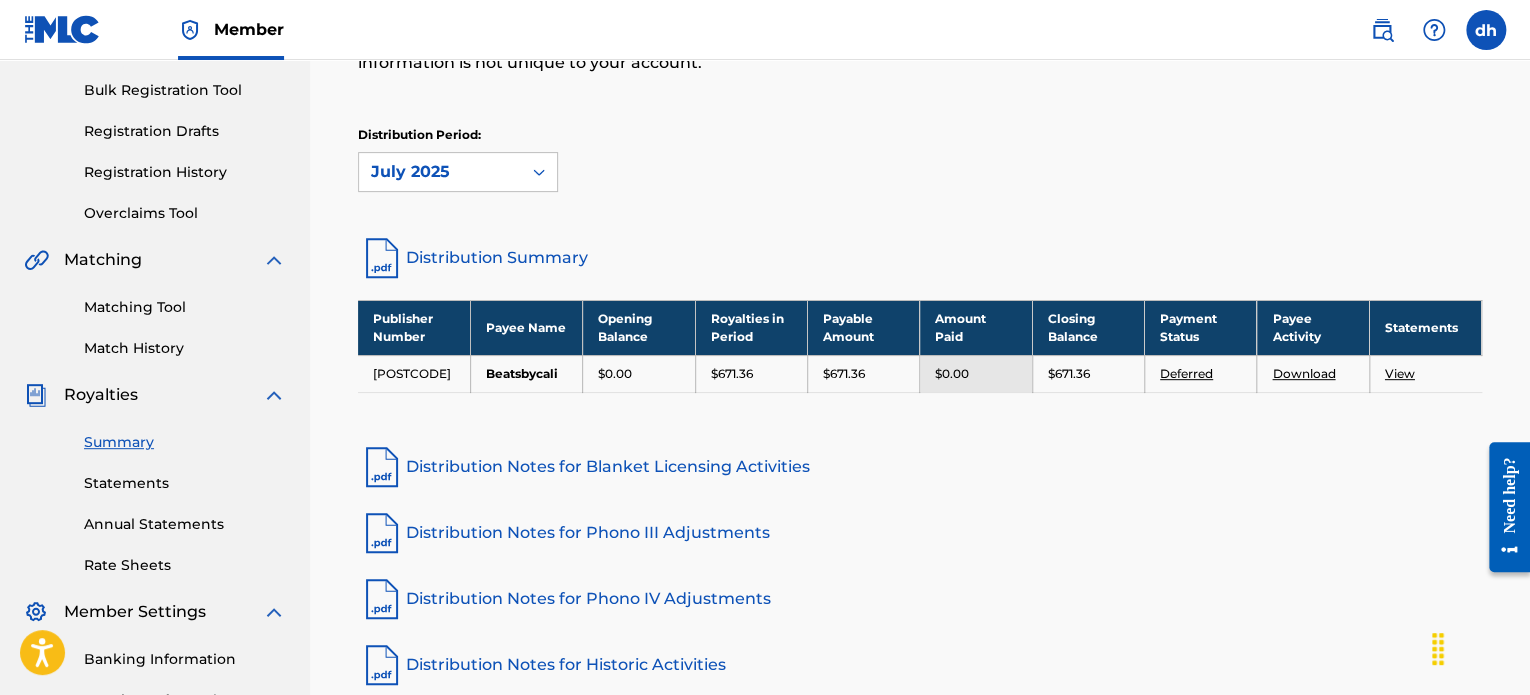 click on "Deferred" at bounding box center [1186, 373] 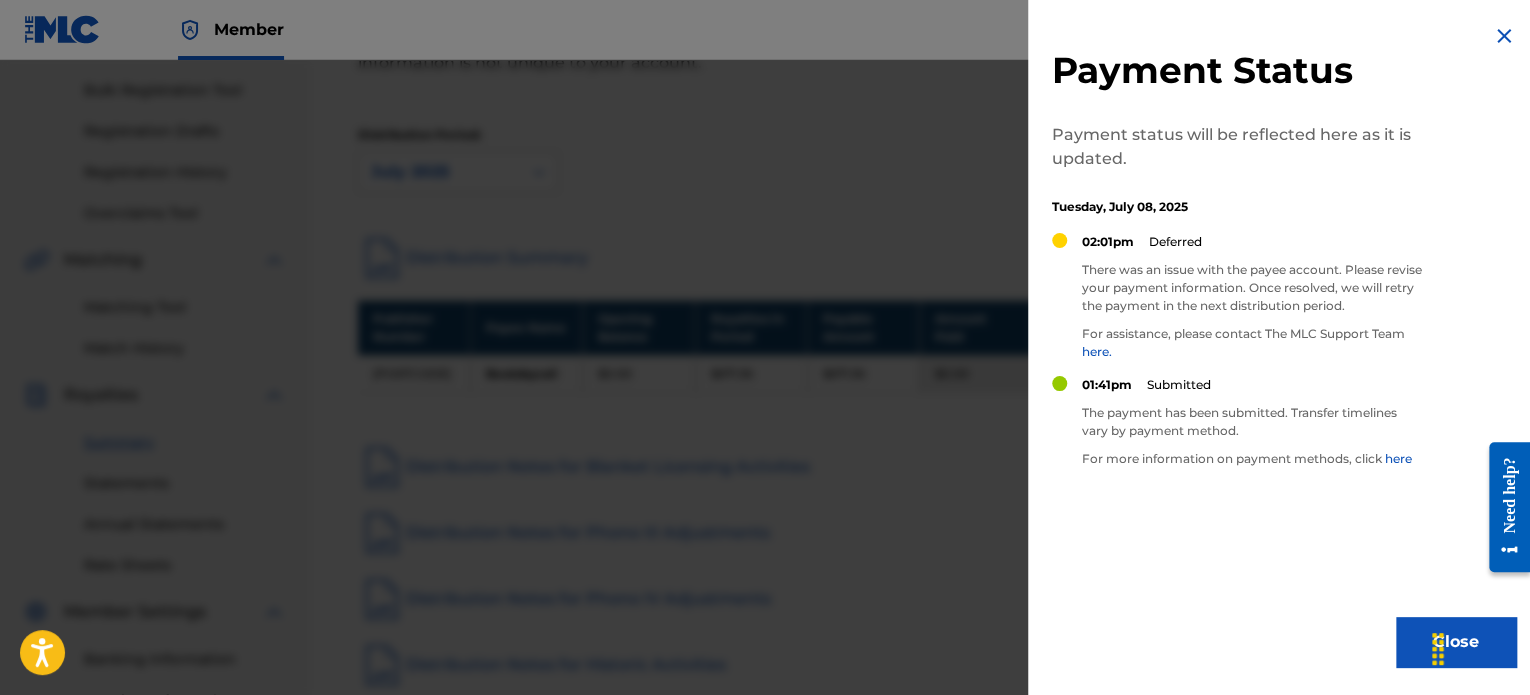 click on "here" at bounding box center [1398, 458] 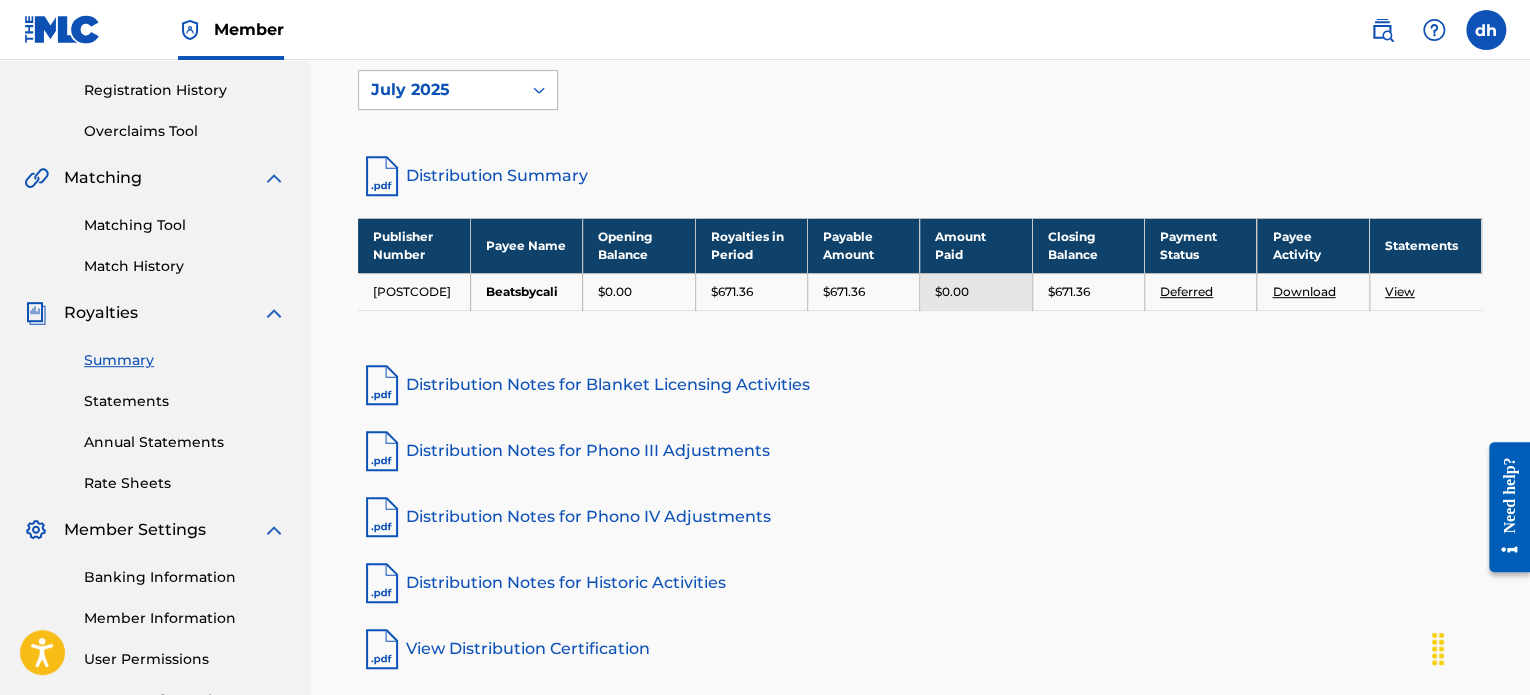 scroll, scrollTop: 371, scrollLeft: 0, axis: vertical 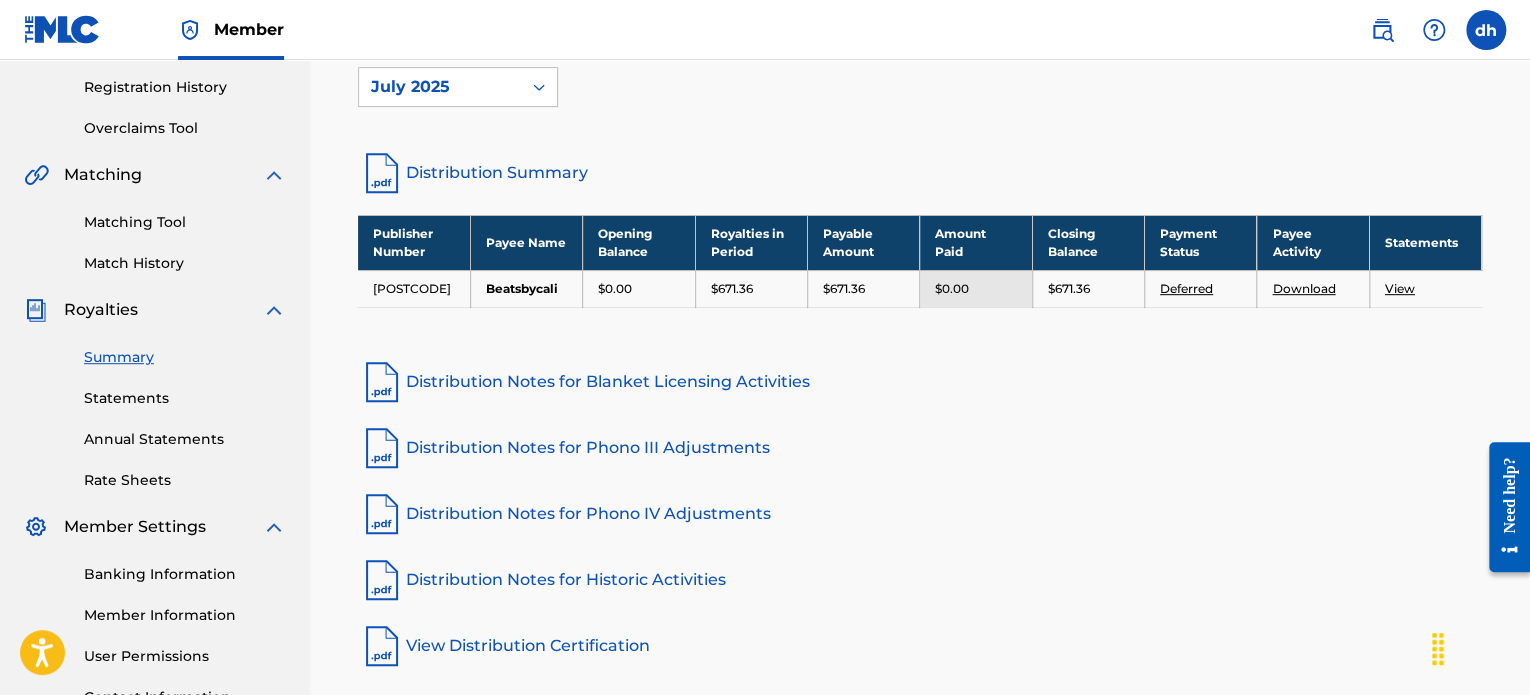 click on "View" at bounding box center (1400, 288) 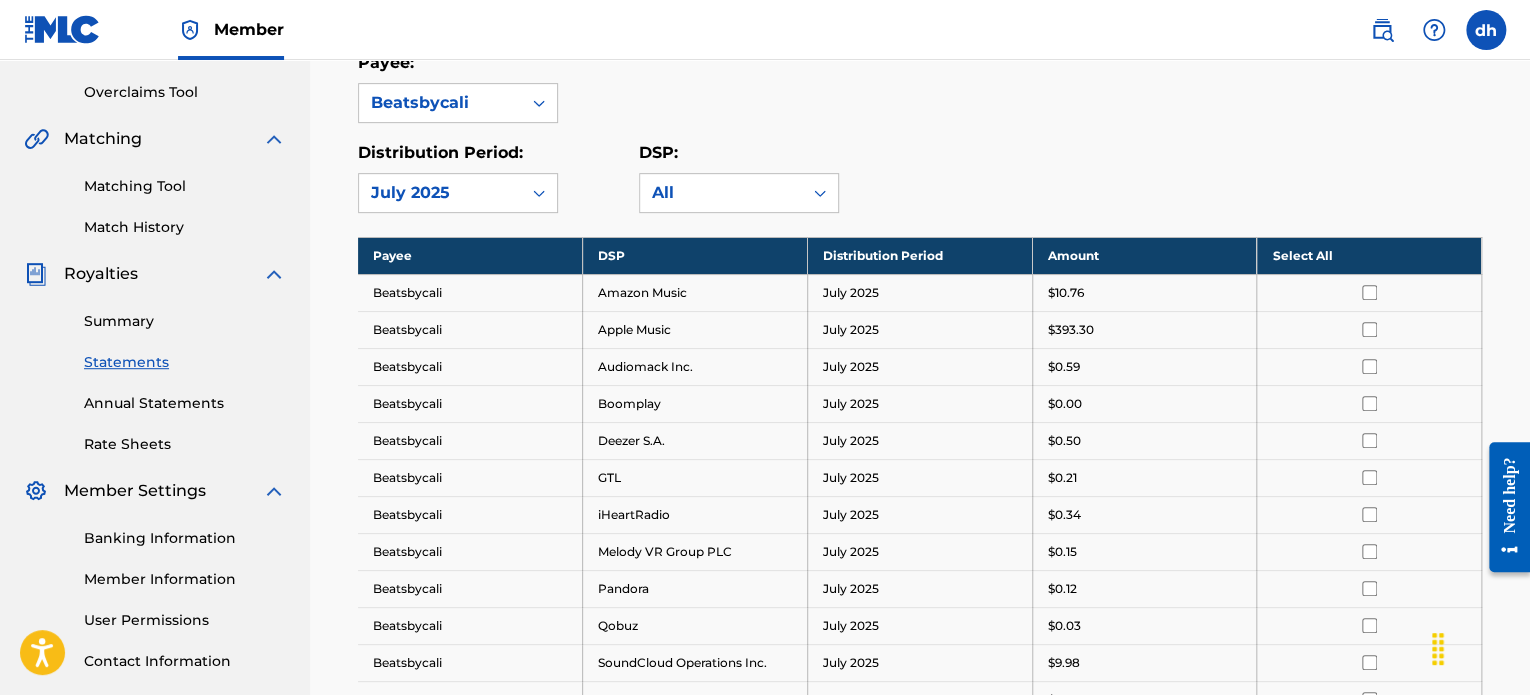 scroll, scrollTop: 411, scrollLeft: 0, axis: vertical 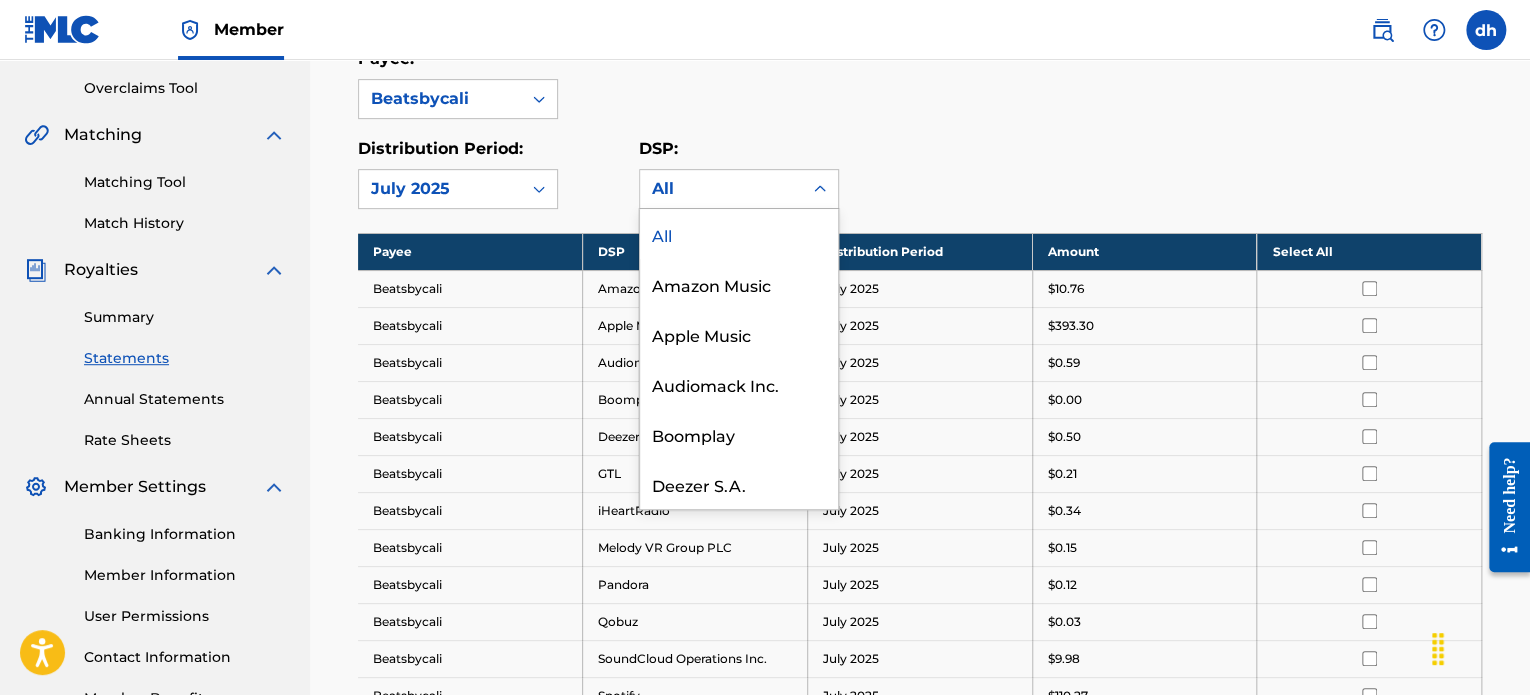 click on "All" at bounding box center [721, 189] 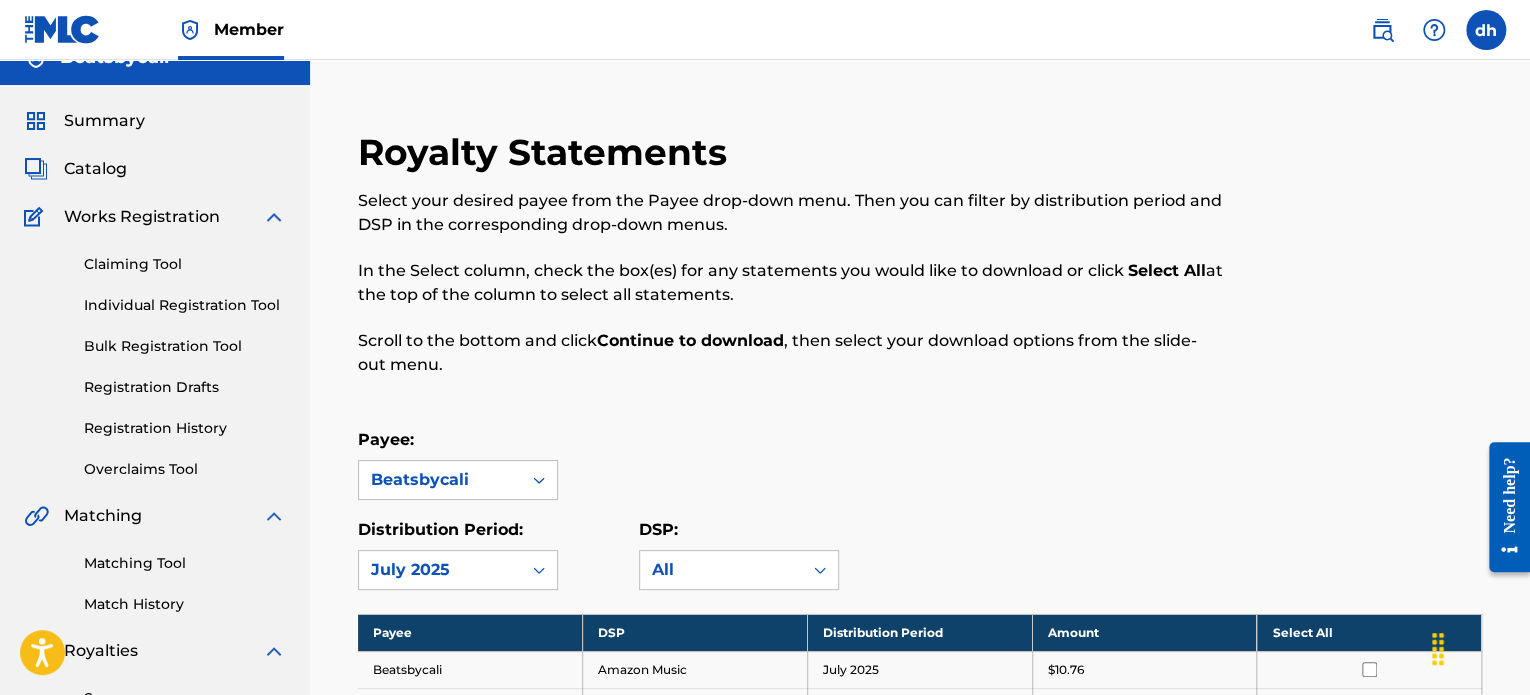 scroll, scrollTop: 0, scrollLeft: 0, axis: both 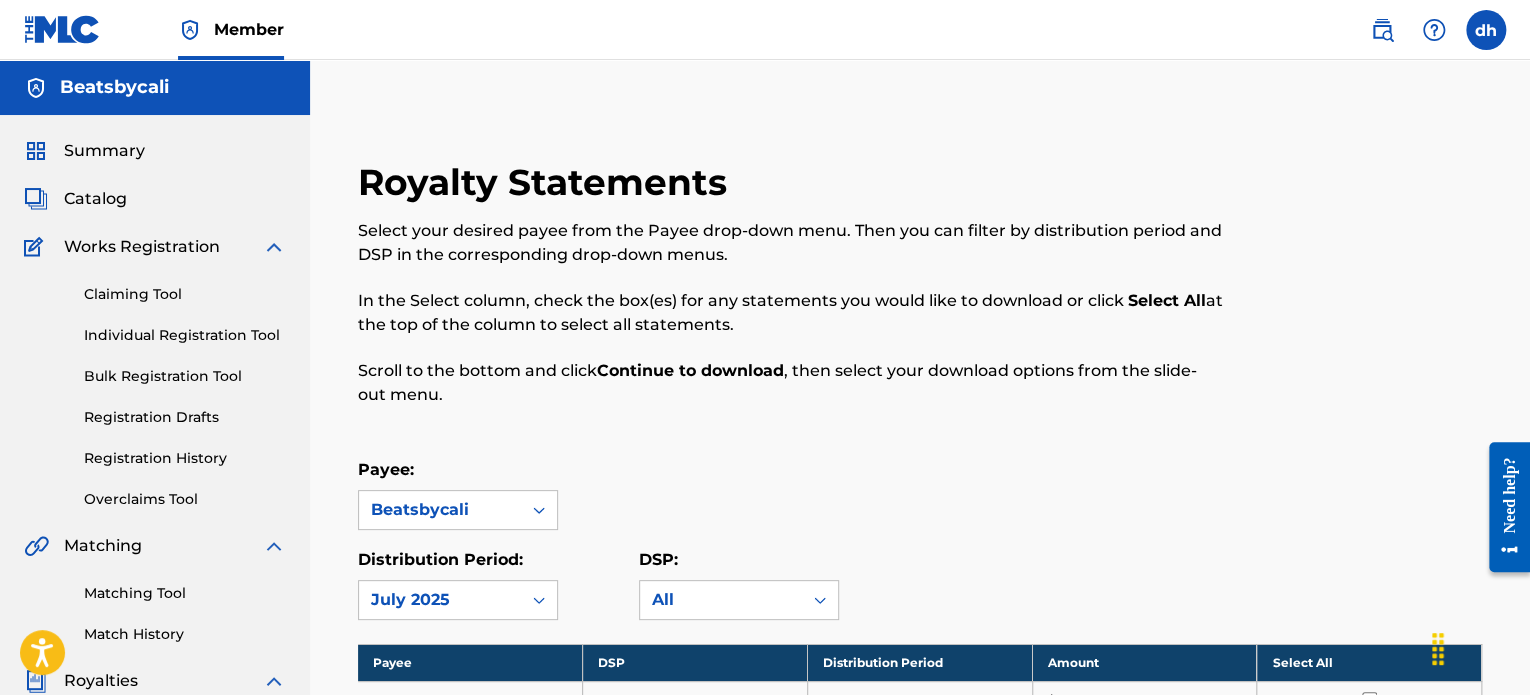 click on "Claiming Tool" at bounding box center [185, 294] 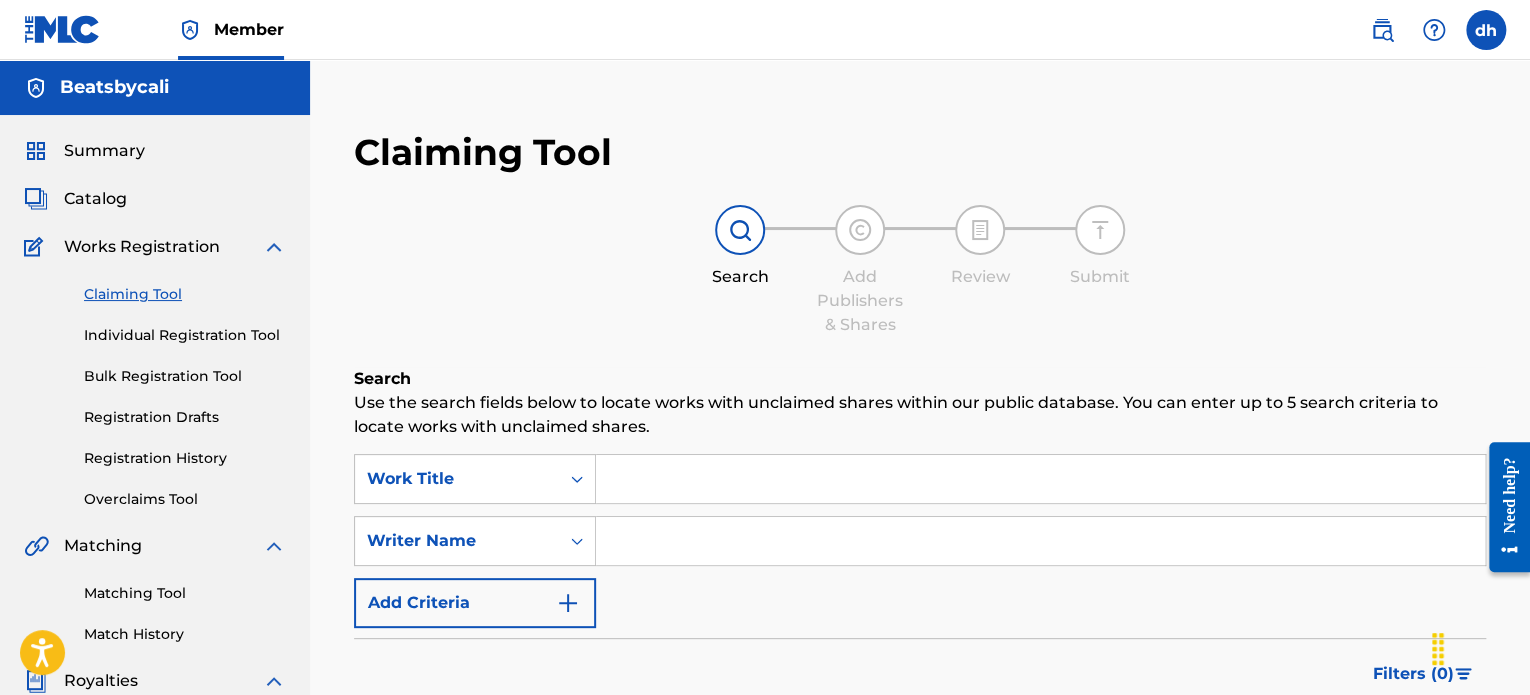 click at bounding box center (1040, 479) 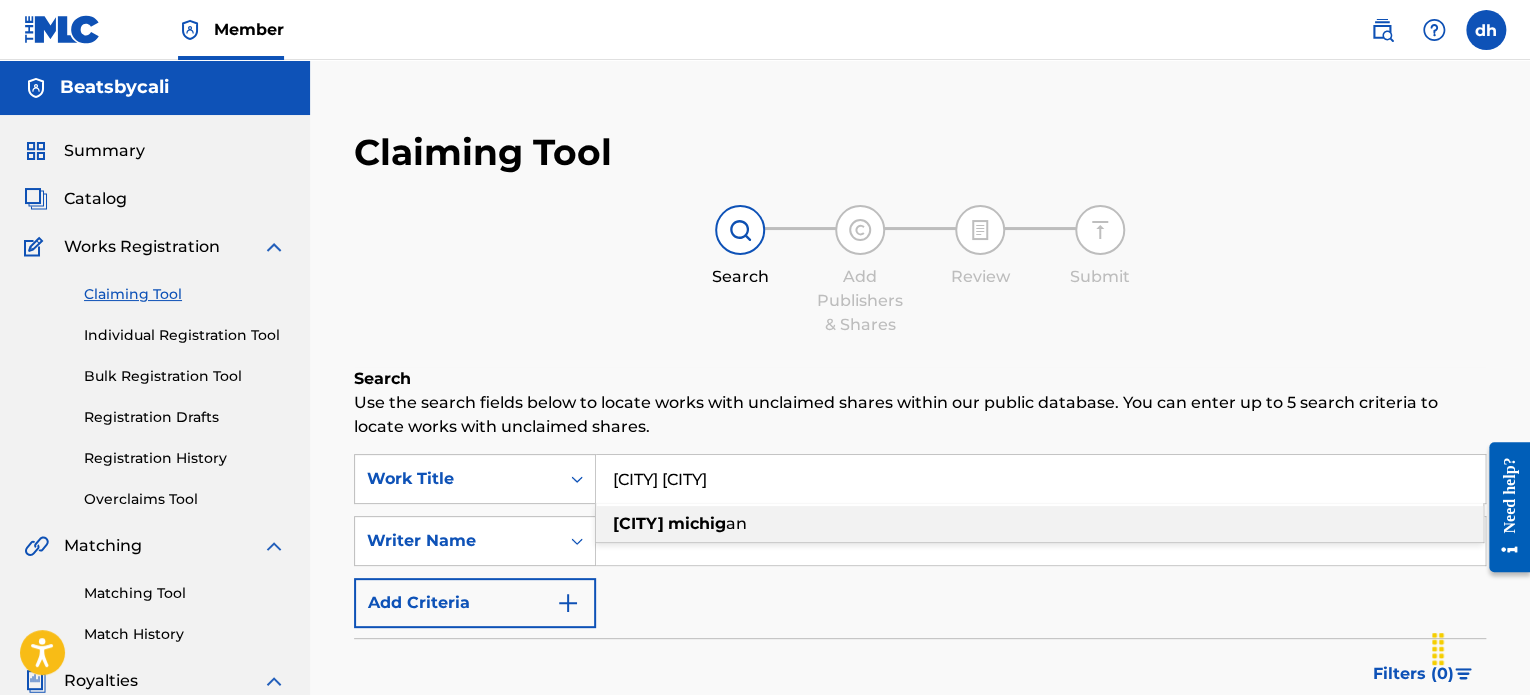click on "[CITY] [CITY]" at bounding box center [1039, 524] 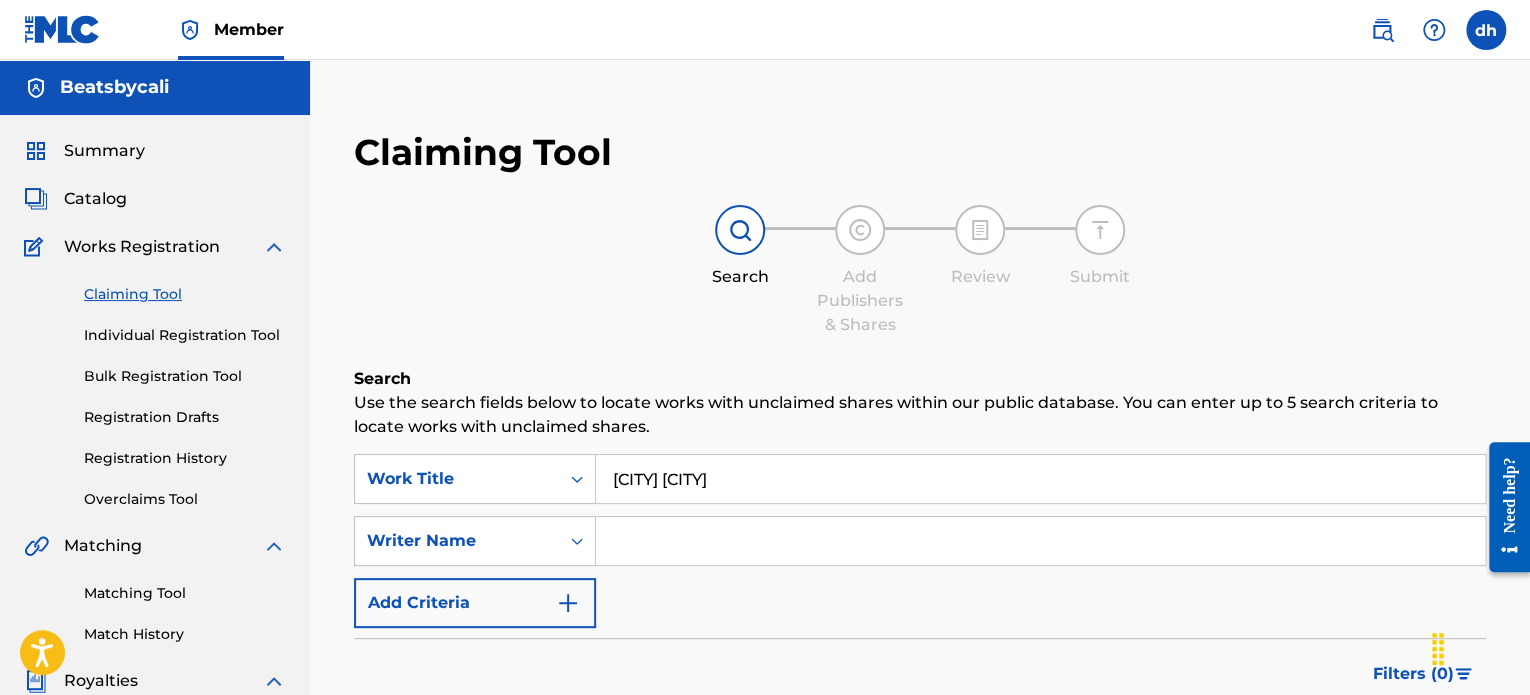 click at bounding box center [1040, 541] 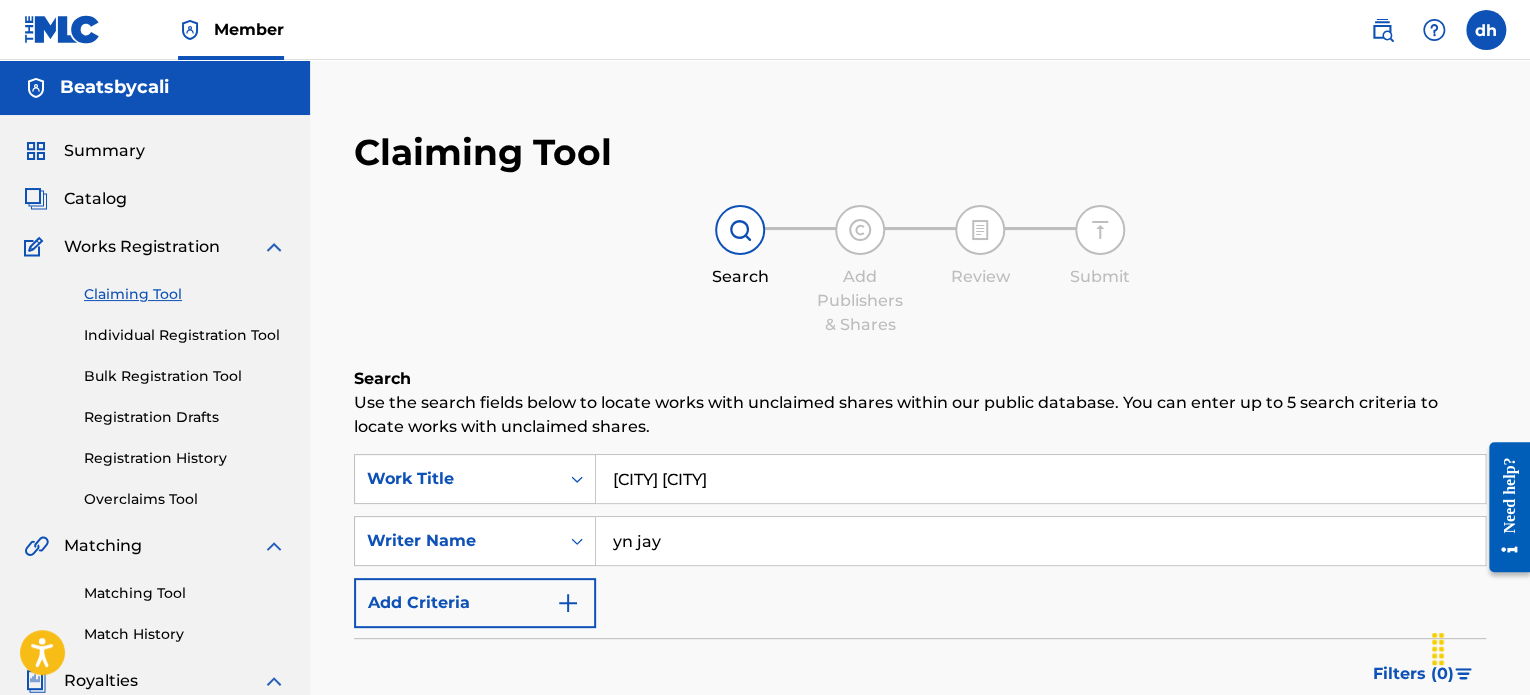 type on "yn jay" 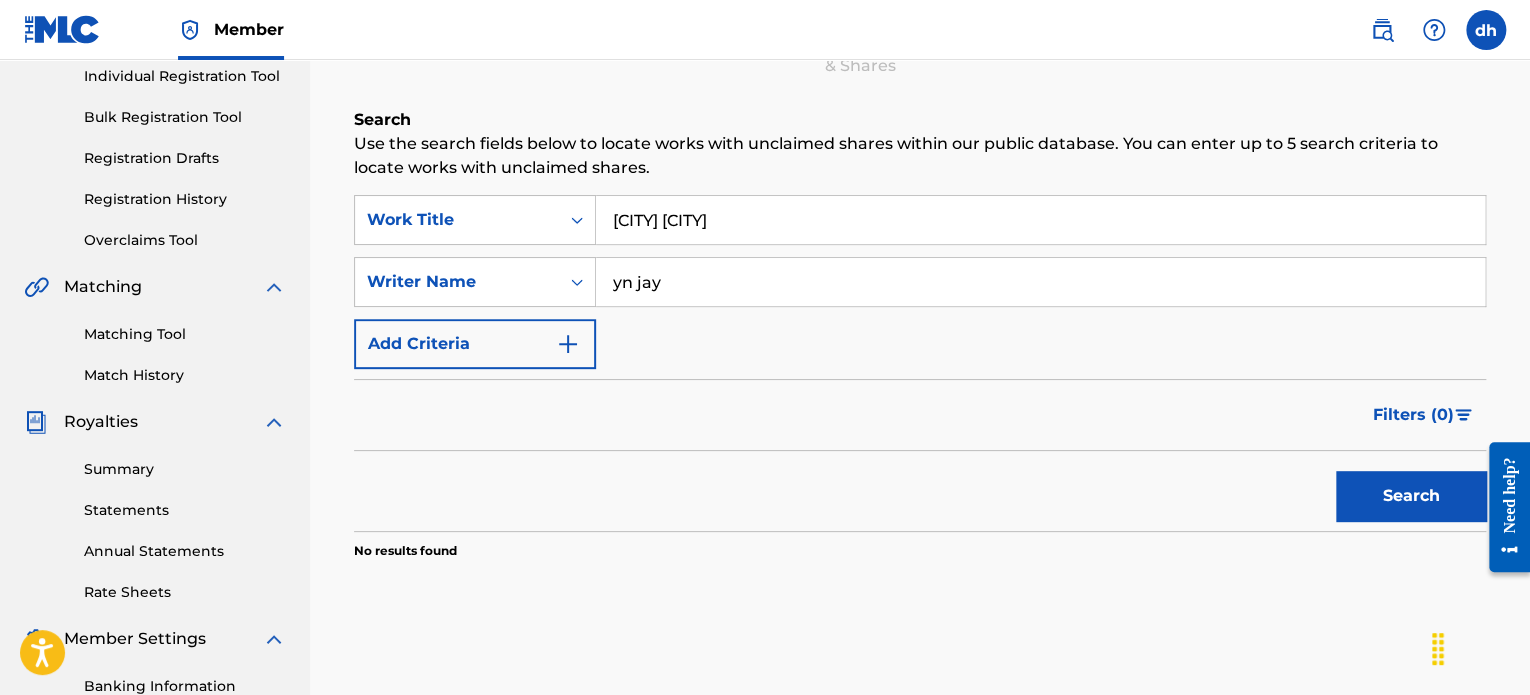 scroll, scrollTop: 260, scrollLeft: 0, axis: vertical 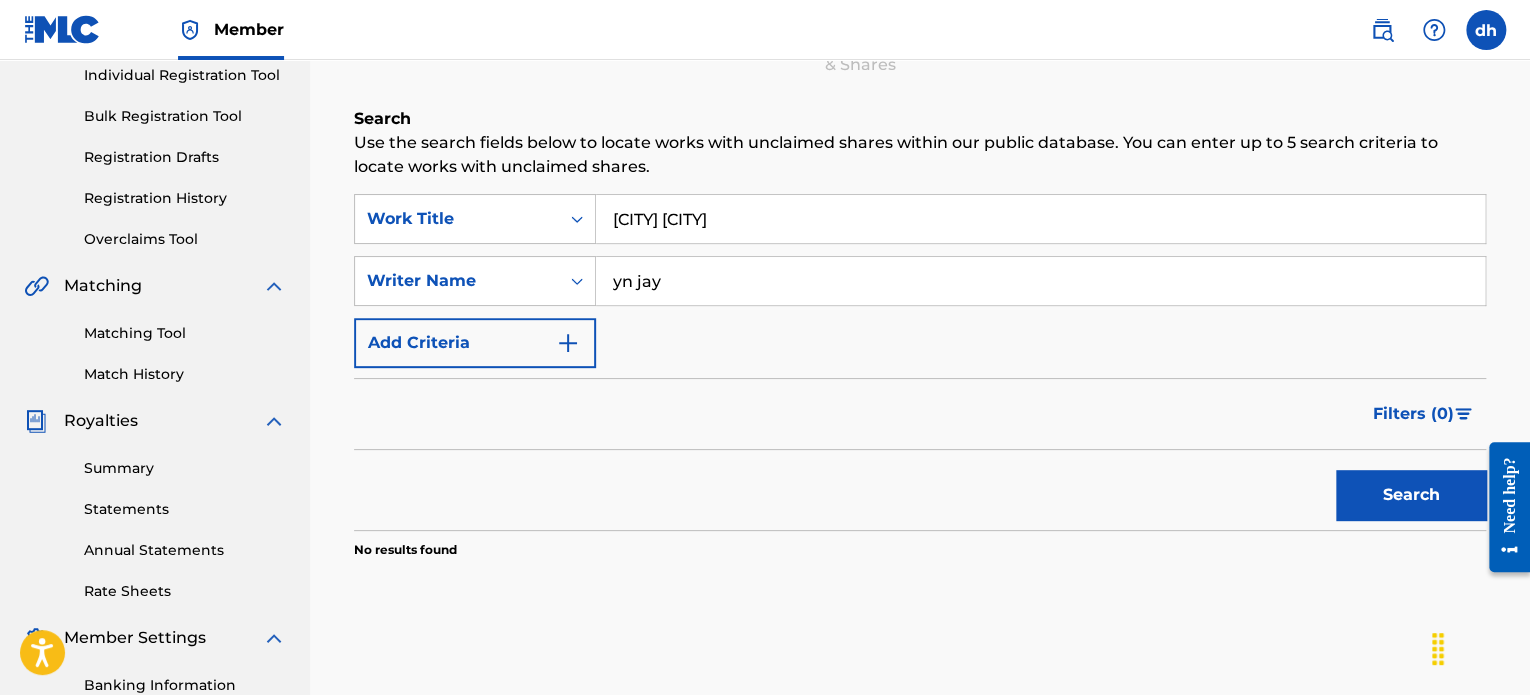 click on "Search" at bounding box center (1411, 495) 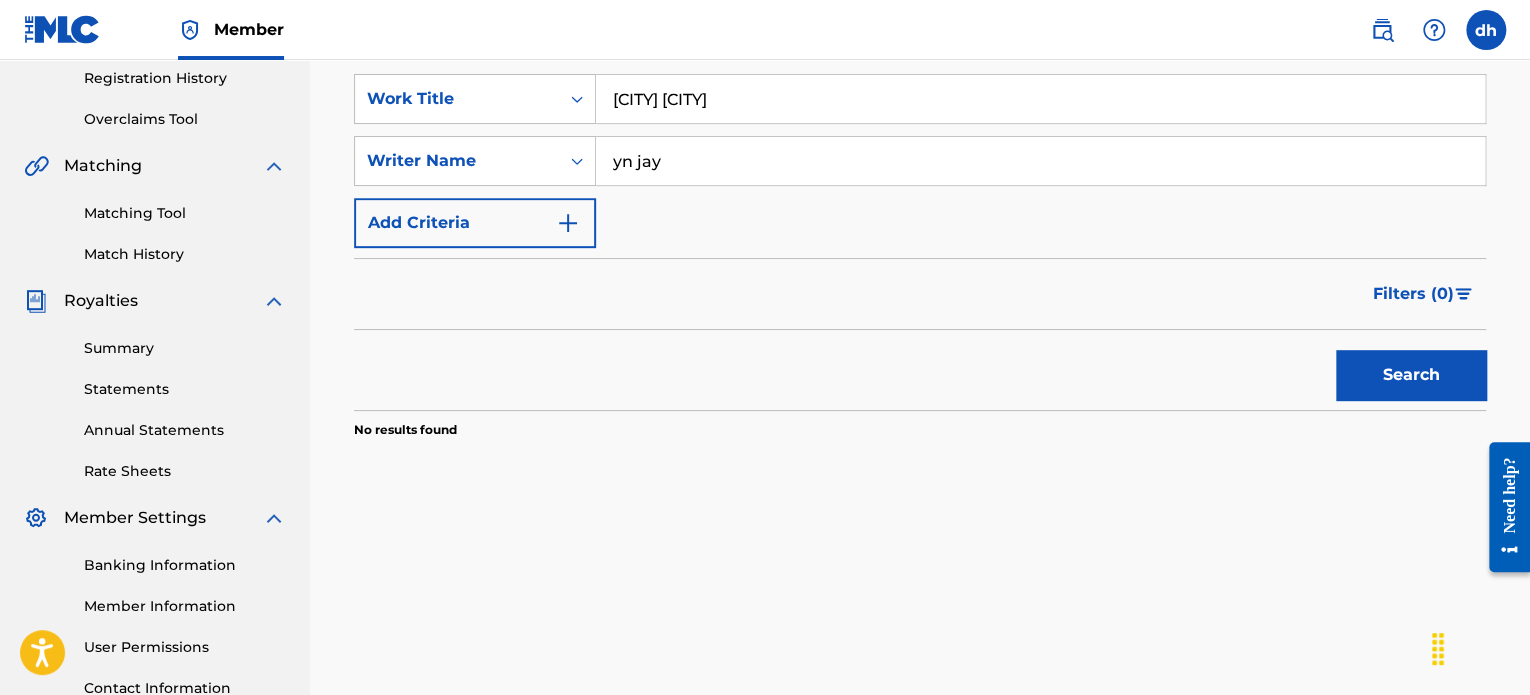 scroll, scrollTop: 378, scrollLeft: 0, axis: vertical 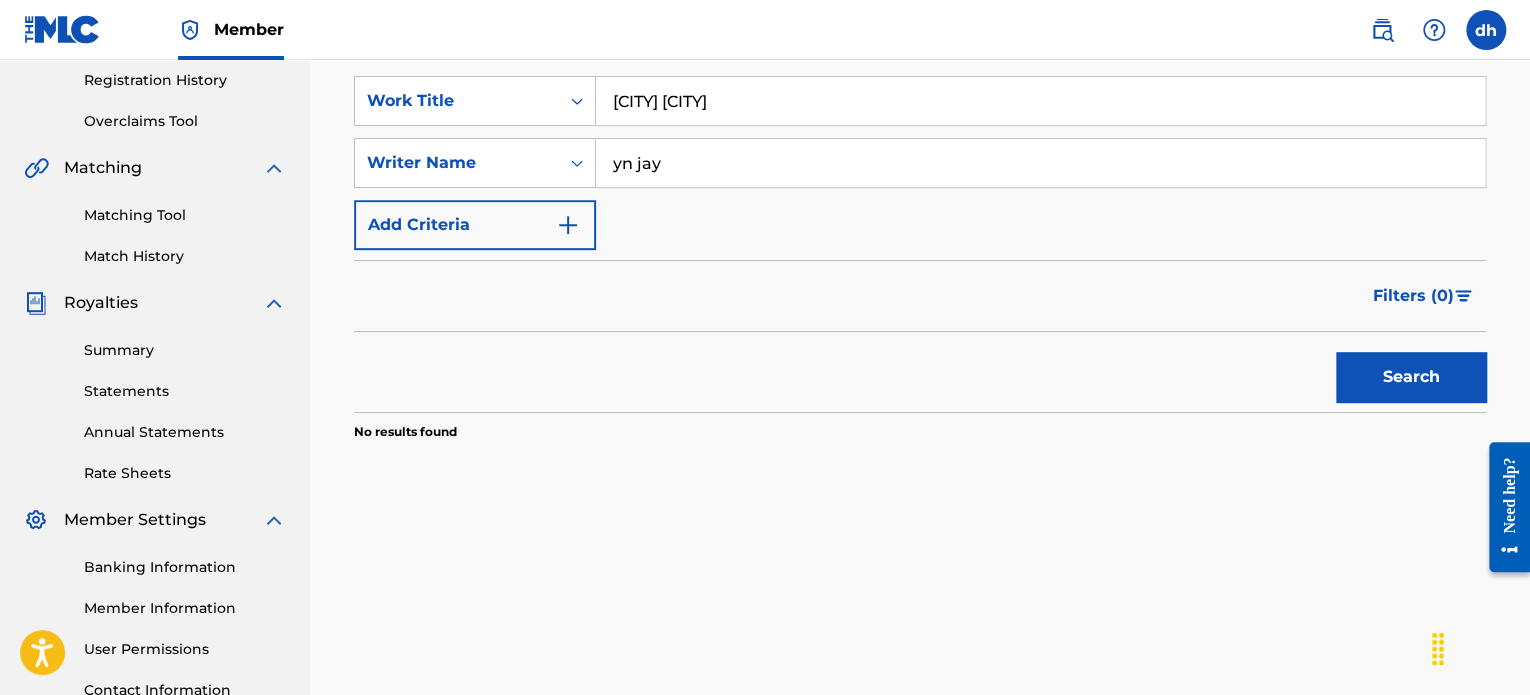 click on "[CITY] [CITY]" at bounding box center [1040, 101] 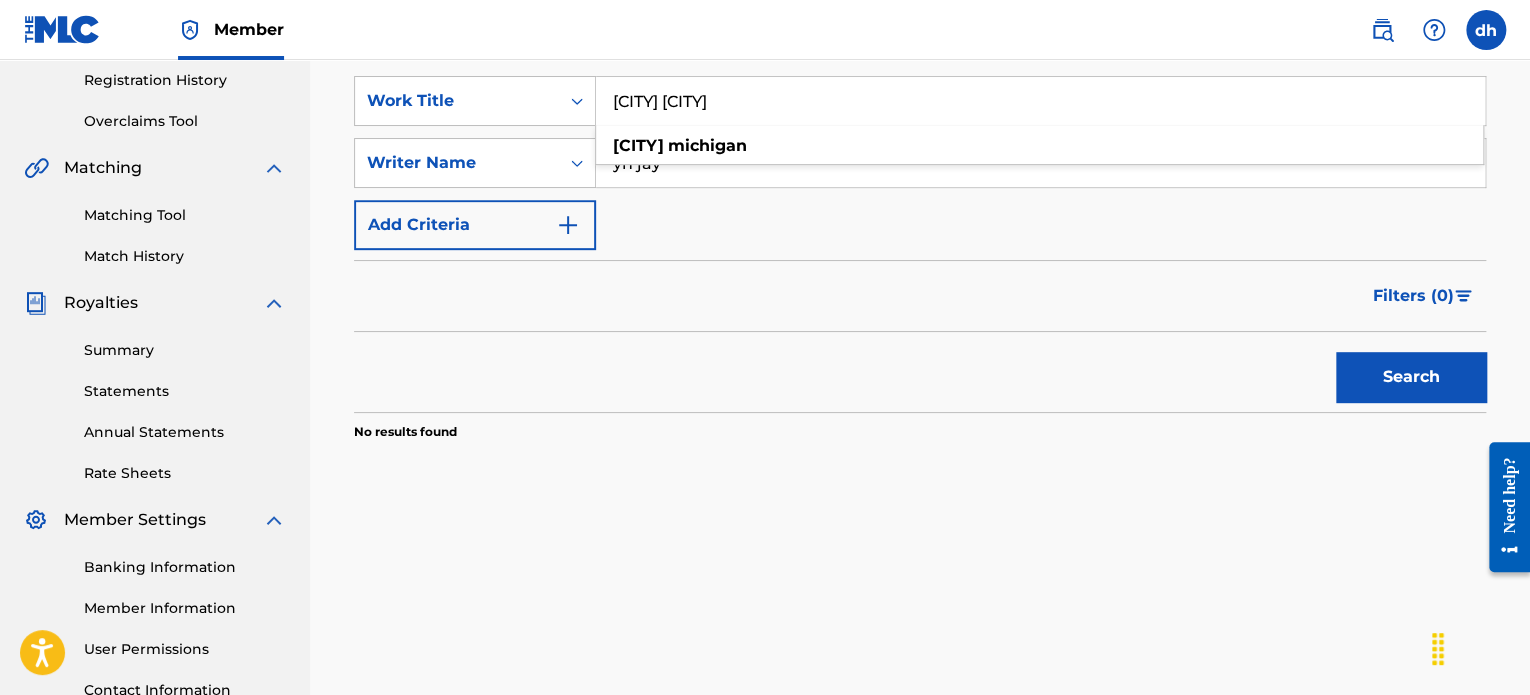 click on "Search" at bounding box center [920, 372] 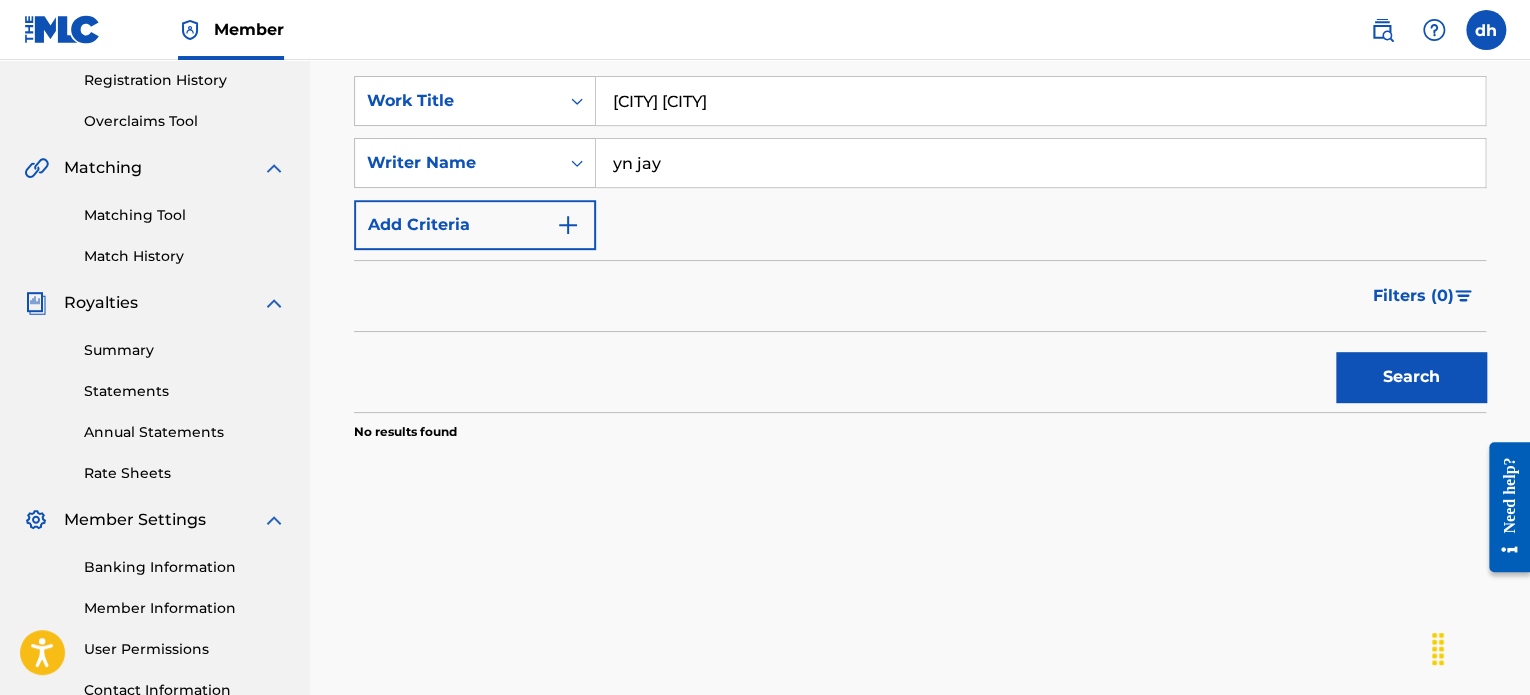 click on "Filters ( 0 )" at bounding box center (1413, 296) 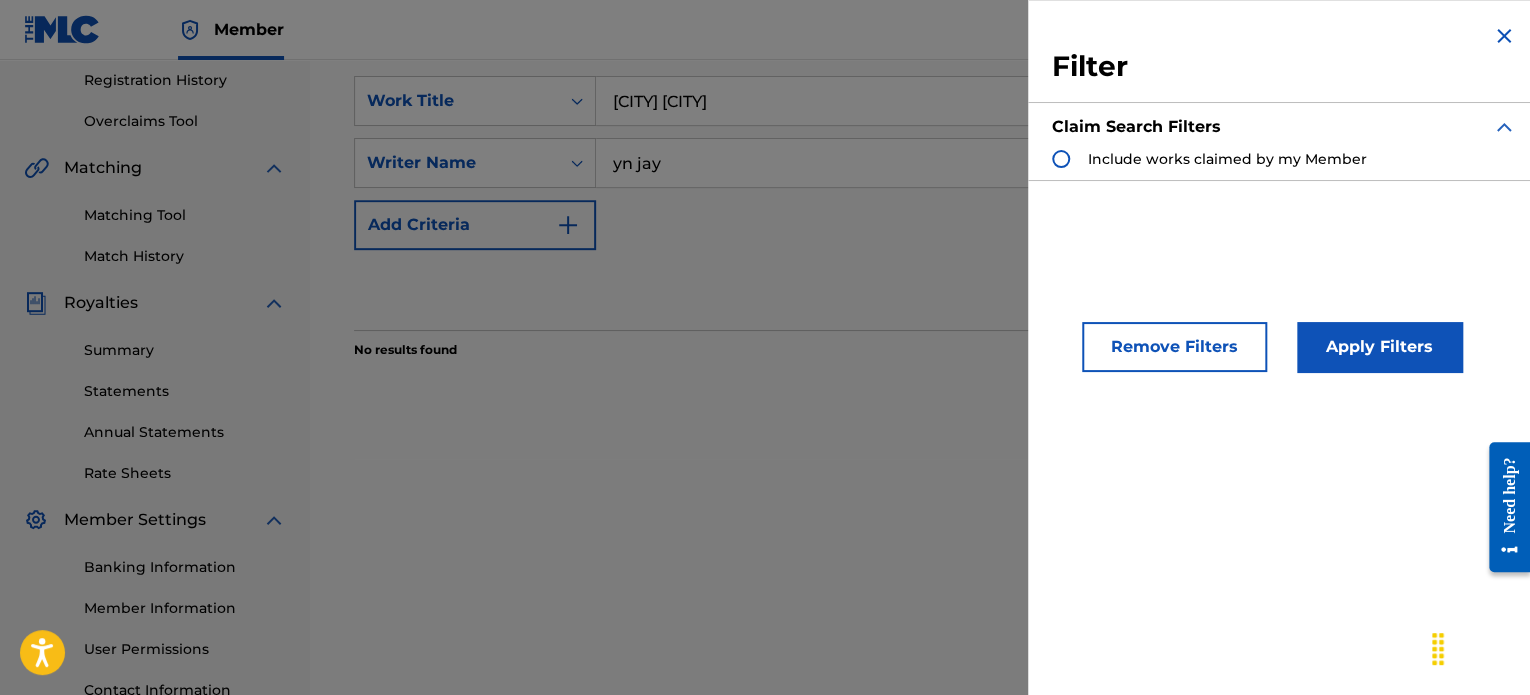 click on "No results found" at bounding box center (920, 344) 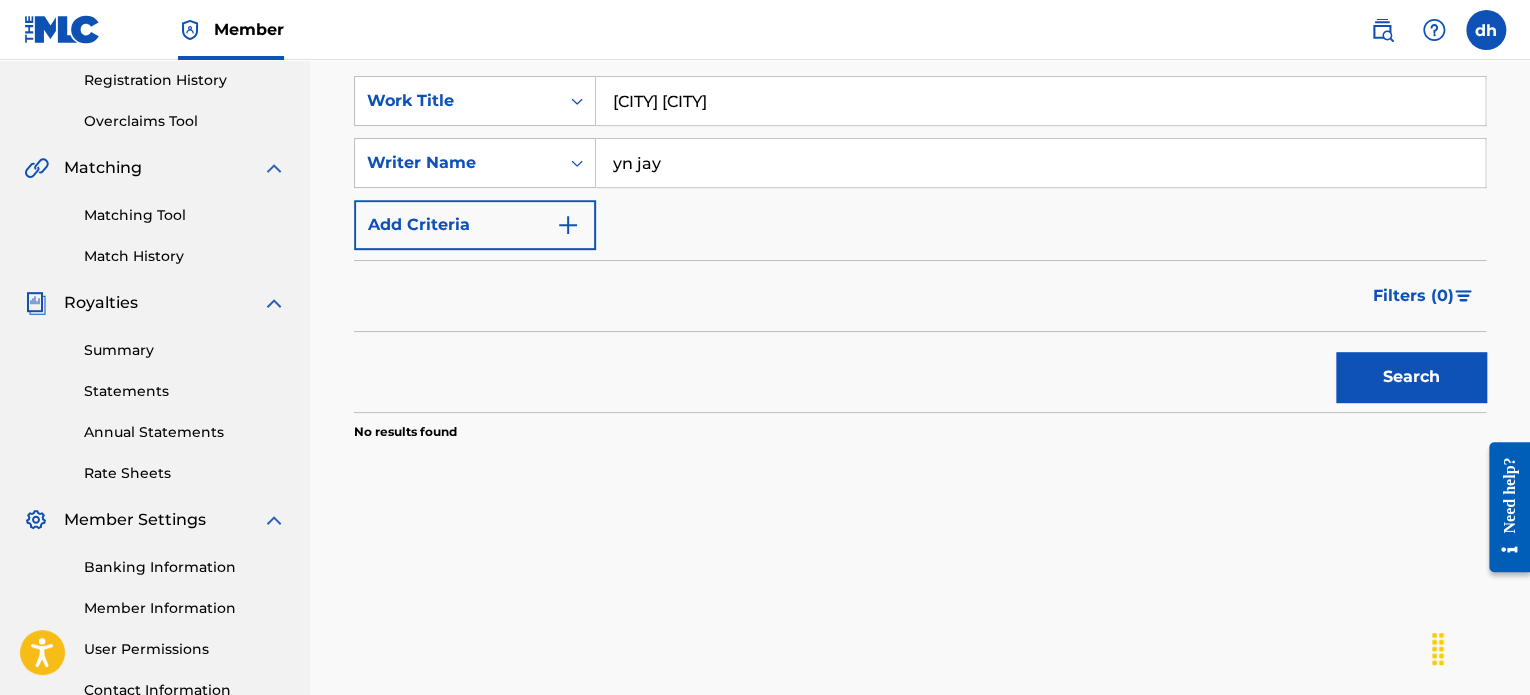 click on "Search" at bounding box center [1411, 377] 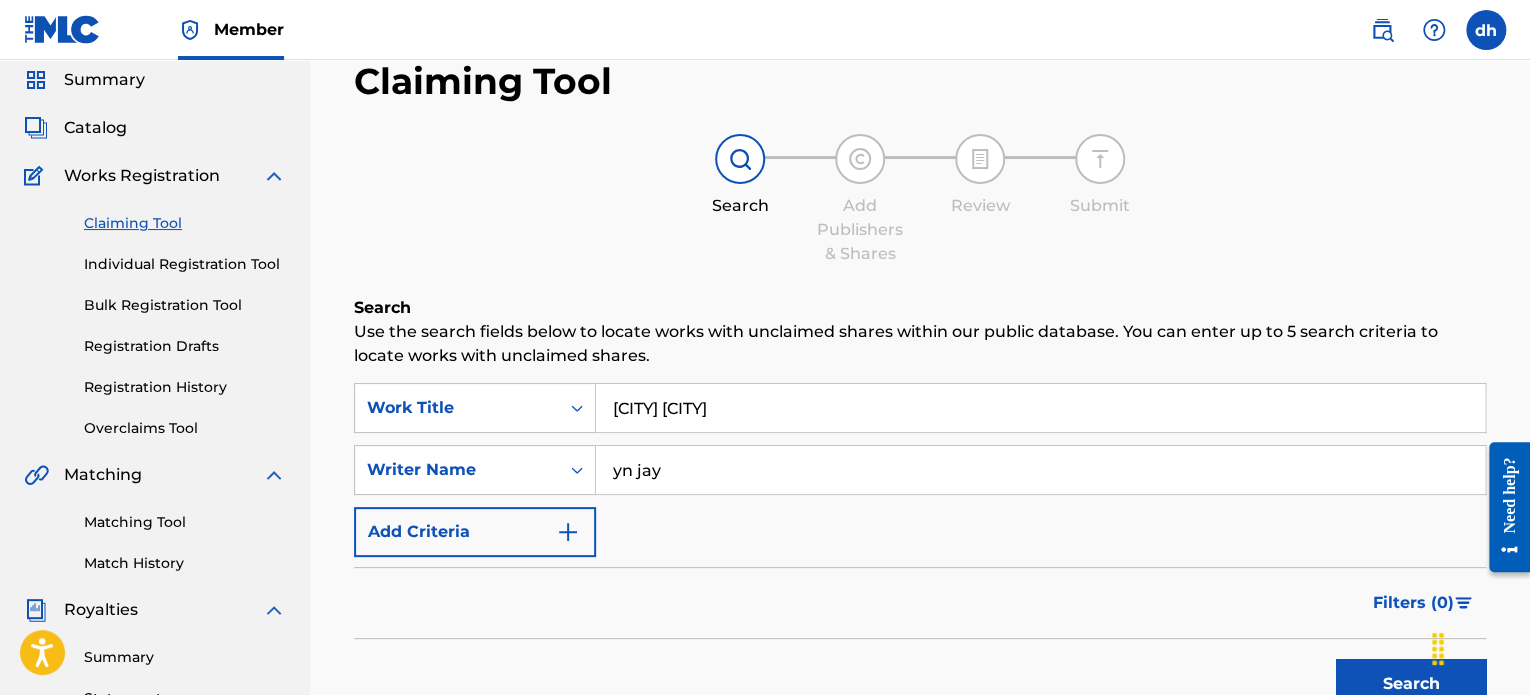 scroll, scrollTop: 63, scrollLeft: 0, axis: vertical 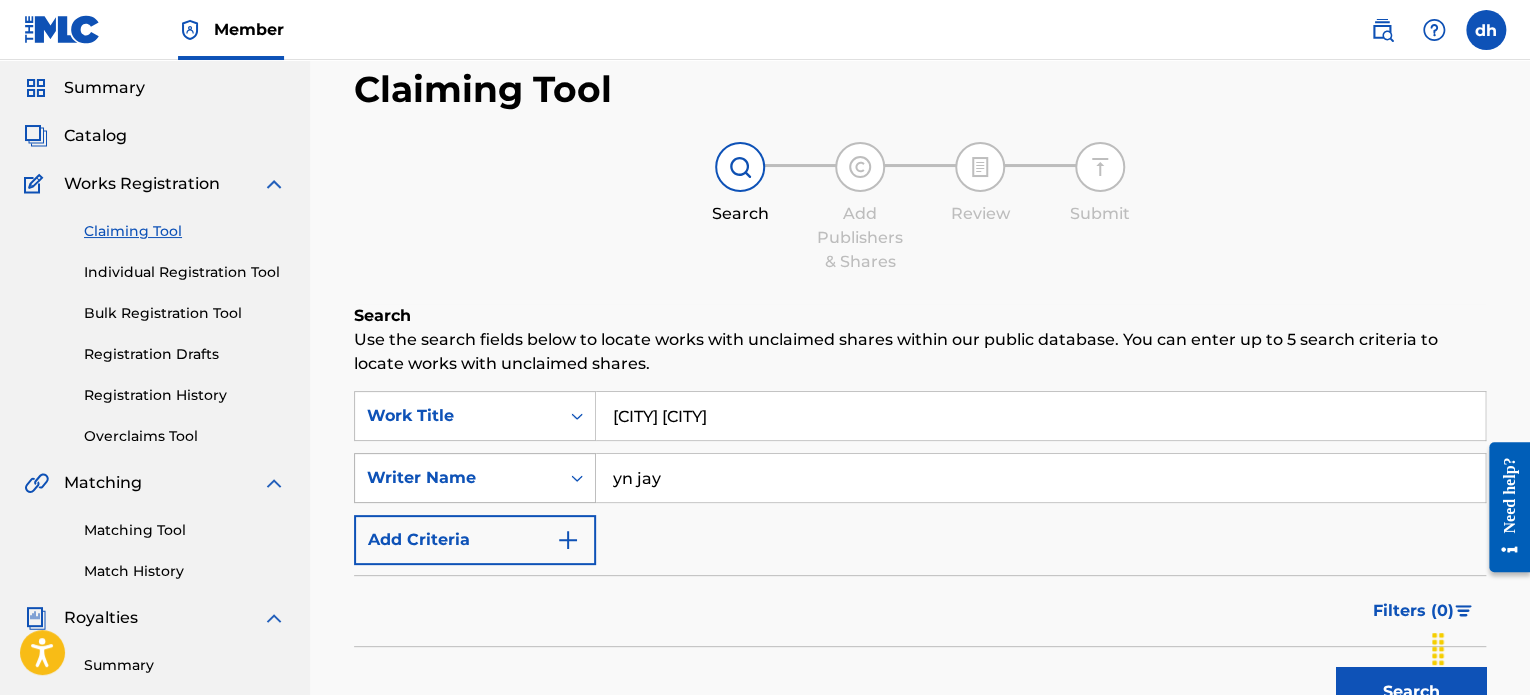 drag, startPoint x: 757, startPoint y: 435, endPoint x: 436, endPoint y: 469, distance: 322.7956 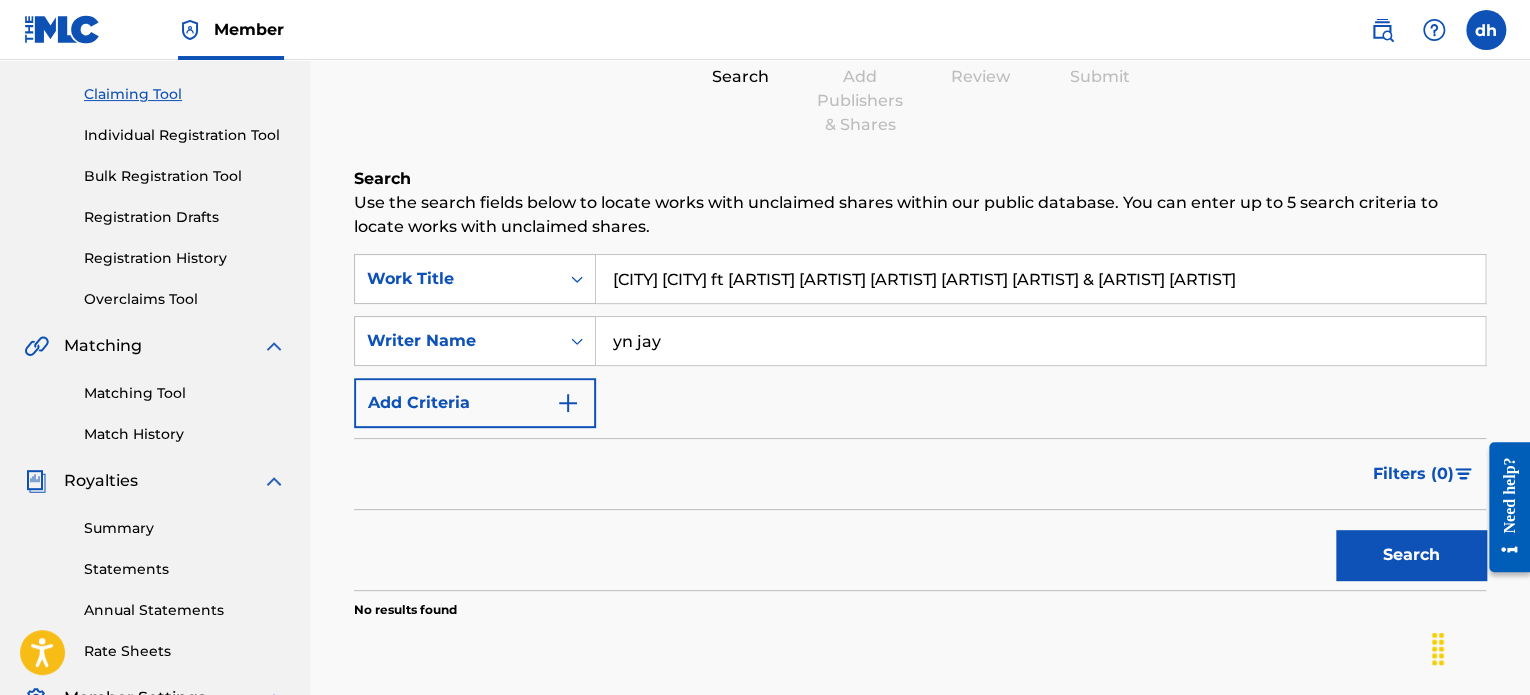 scroll, scrollTop: 208, scrollLeft: 0, axis: vertical 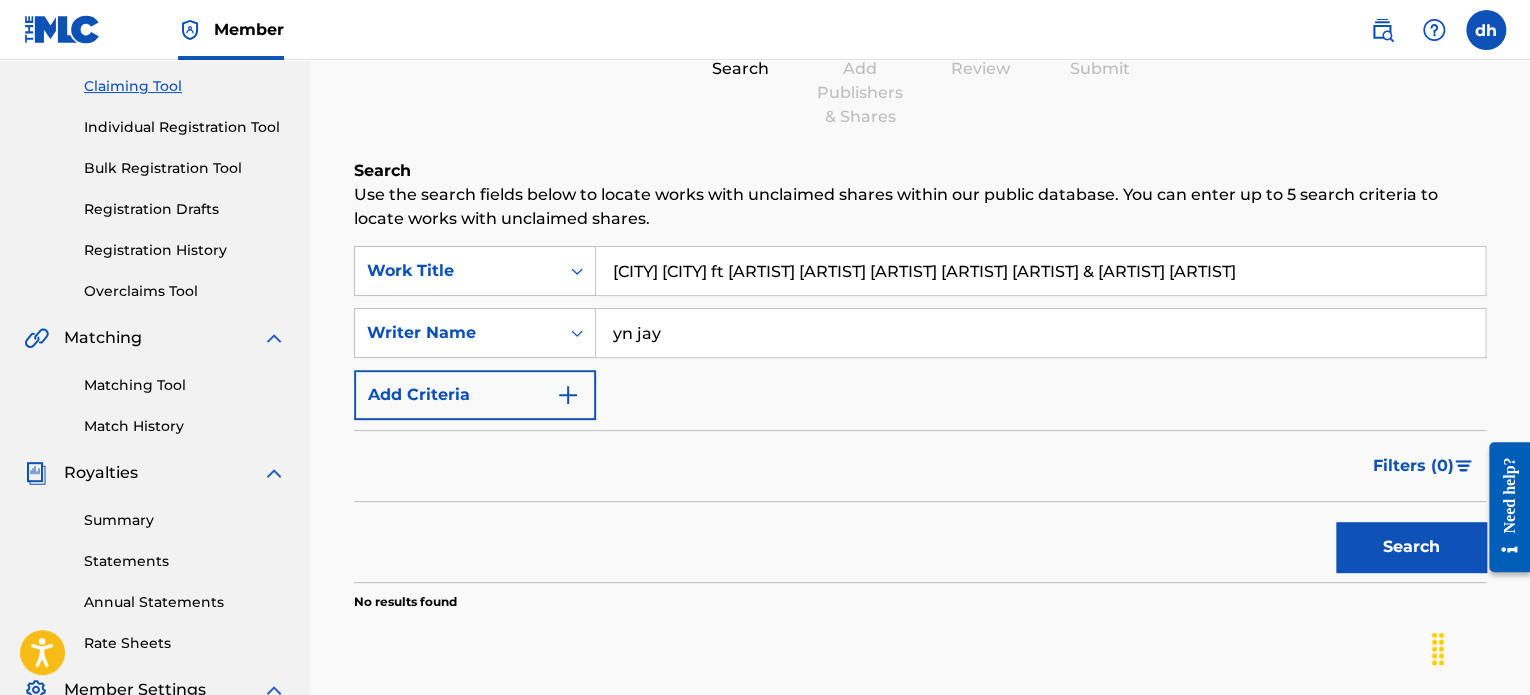 click on "Search" at bounding box center [1411, 547] 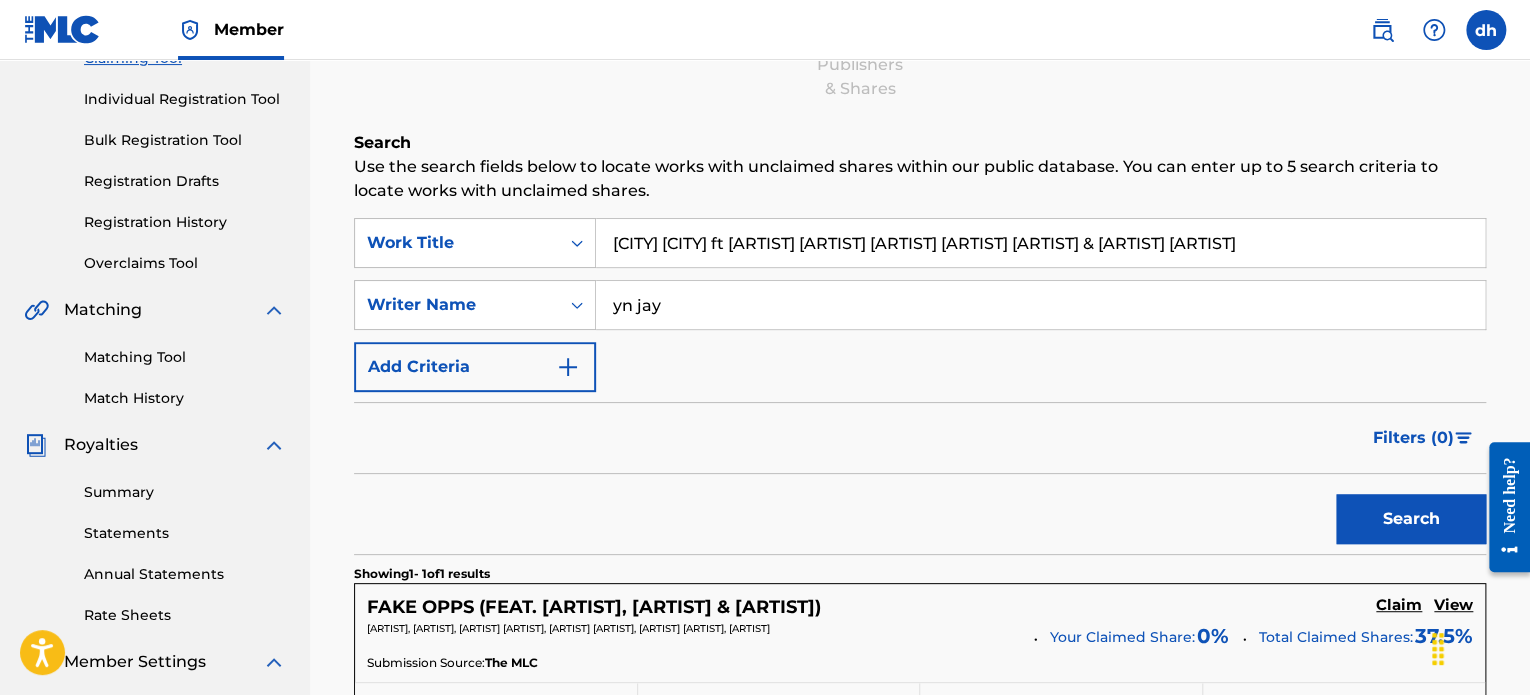scroll, scrollTop: 224, scrollLeft: 0, axis: vertical 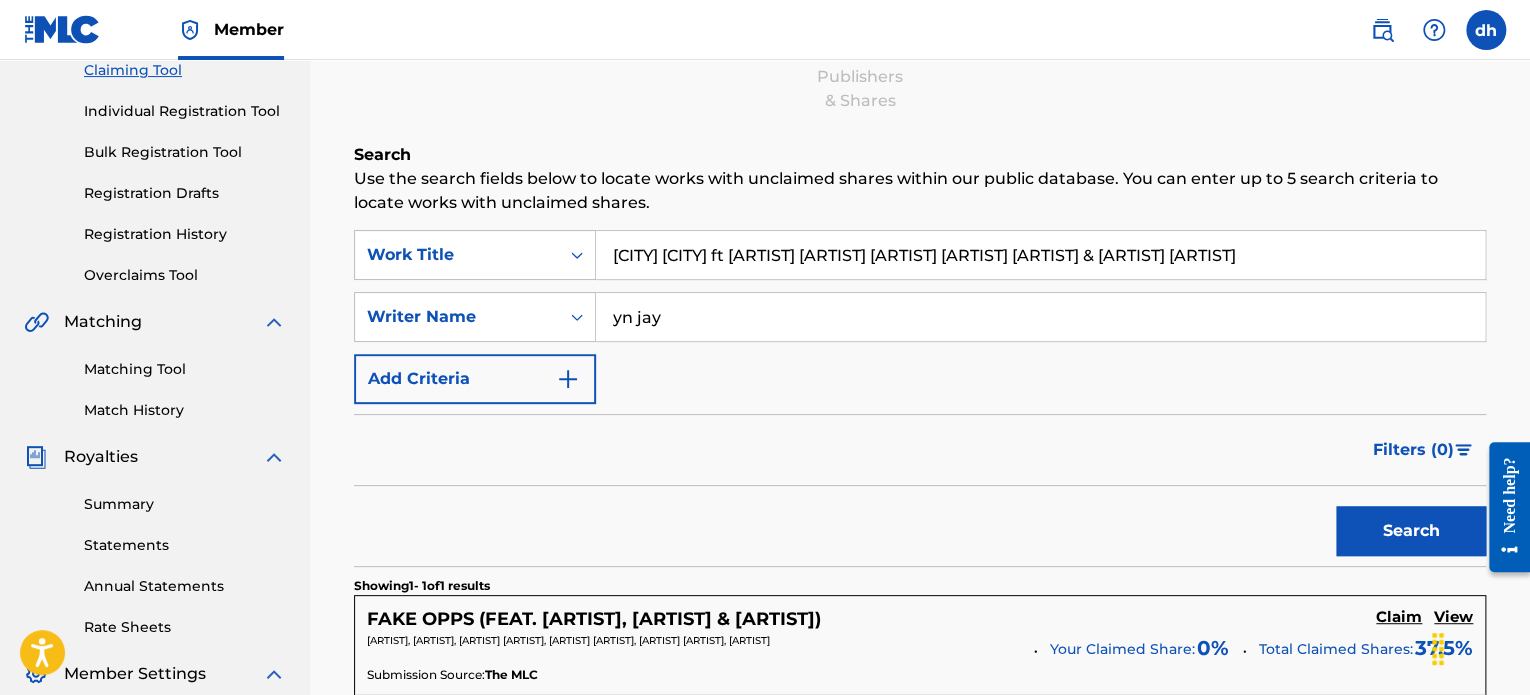 click on "Search" at bounding box center (1411, 531) 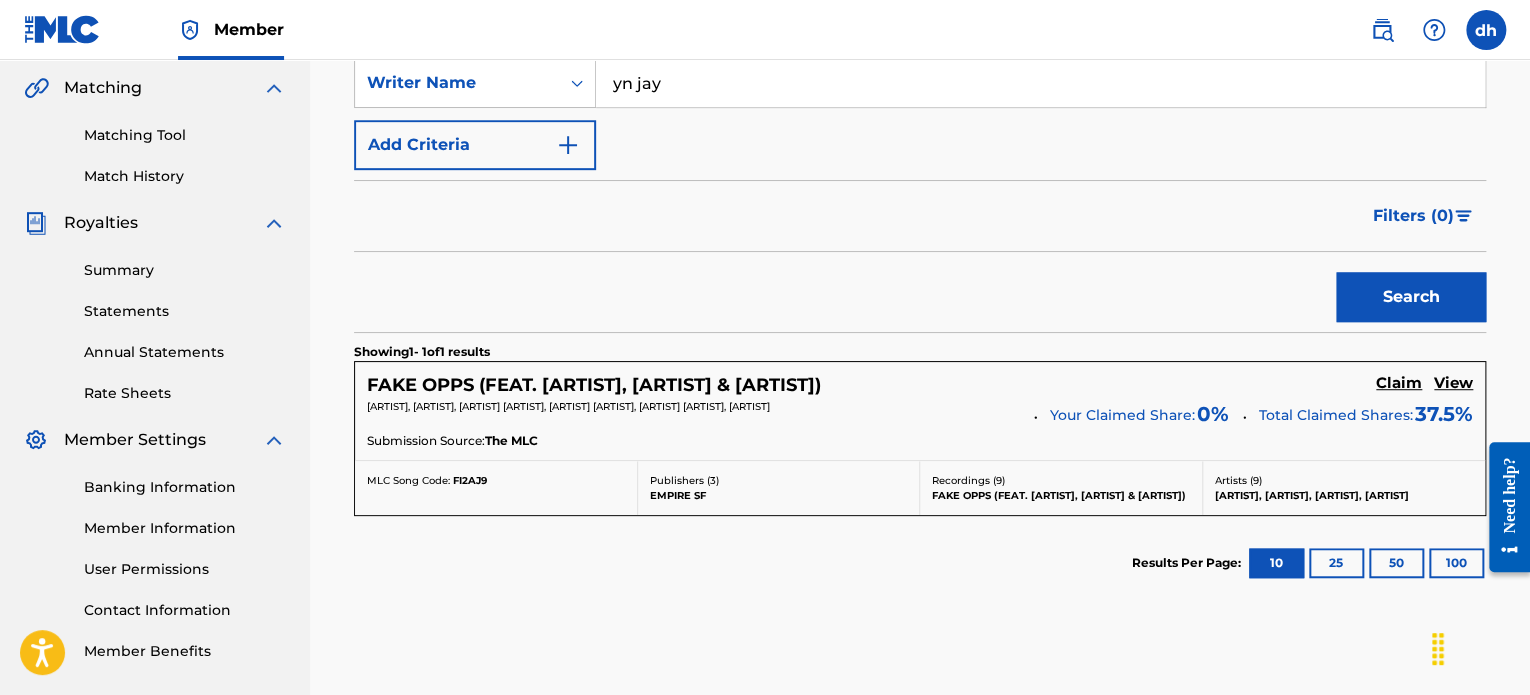 scroll, scrollTop: 442, scrollLeft: 0, axis: vertical 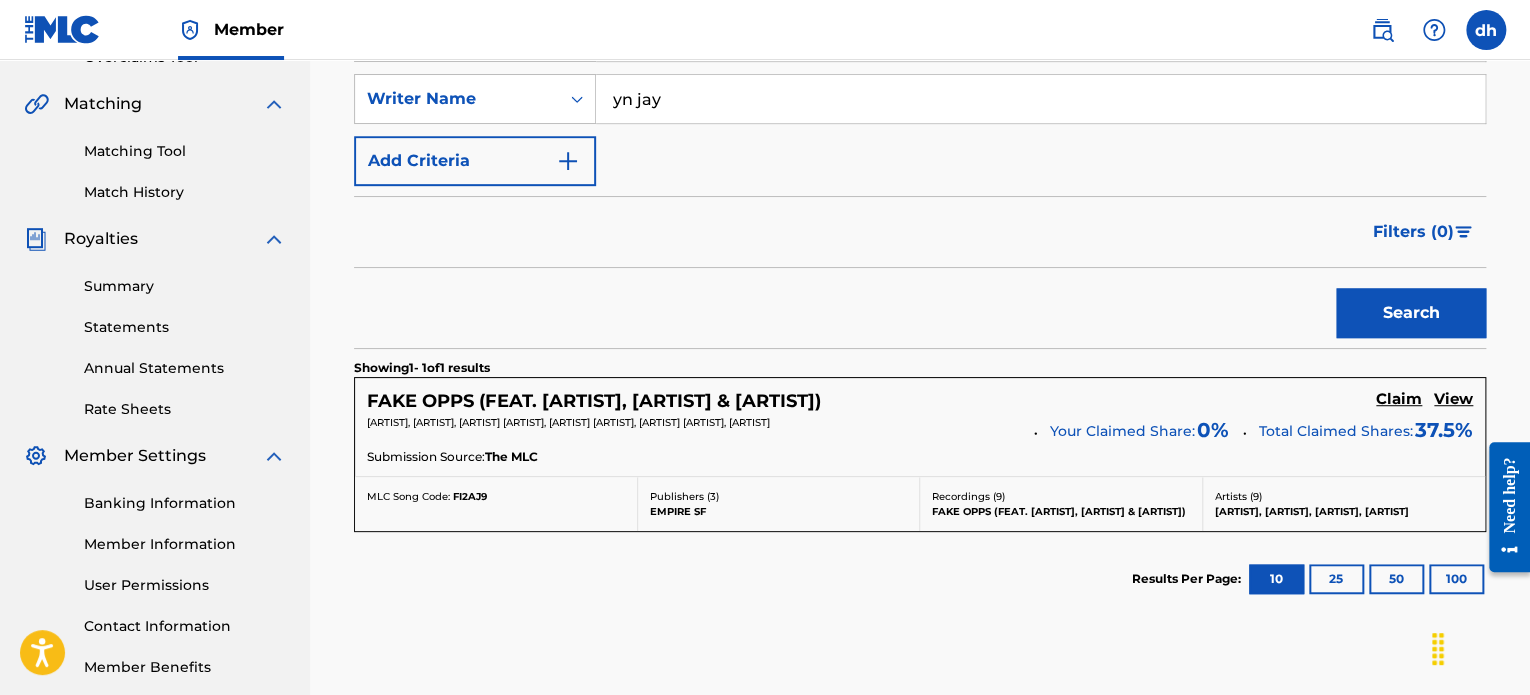 click on "25" at bounding box center (1336, 579) 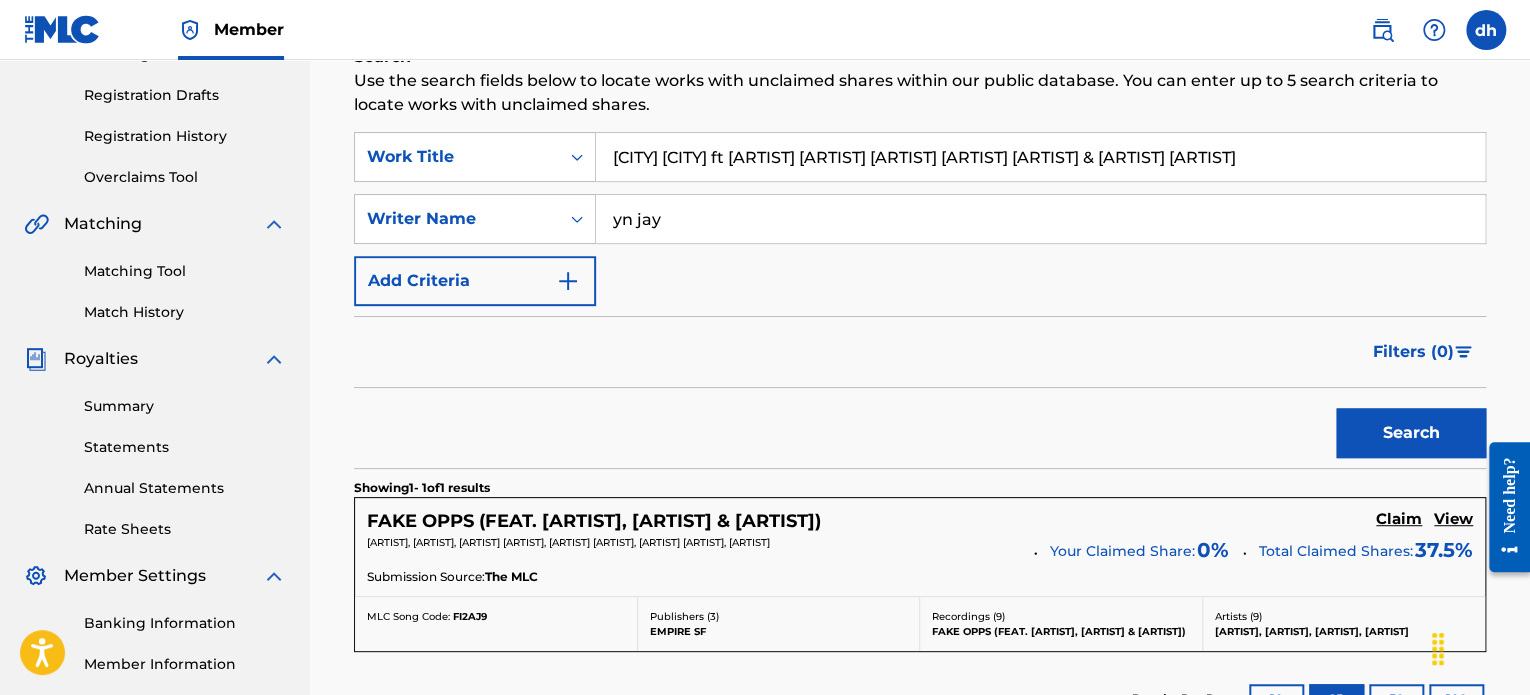 scroll, scrollTop: 320, scrollLeft: 0, axis: vertical 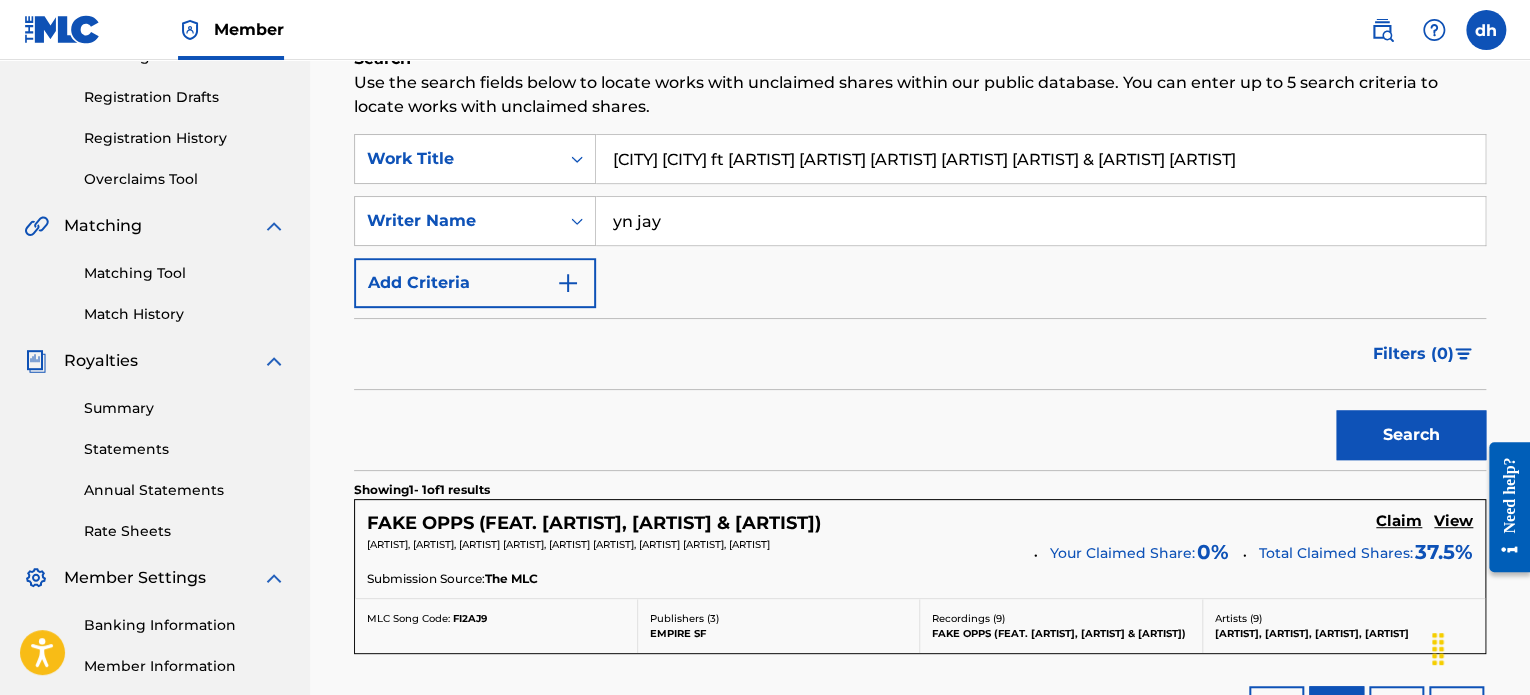 click on "[CITY] [CITY] ft [ARTIST] [ARTIST] [ARTIST] [ARTIST] [ARTIST] & [ARTIST] [ARTIST]" at bounding box center [1040, 159] 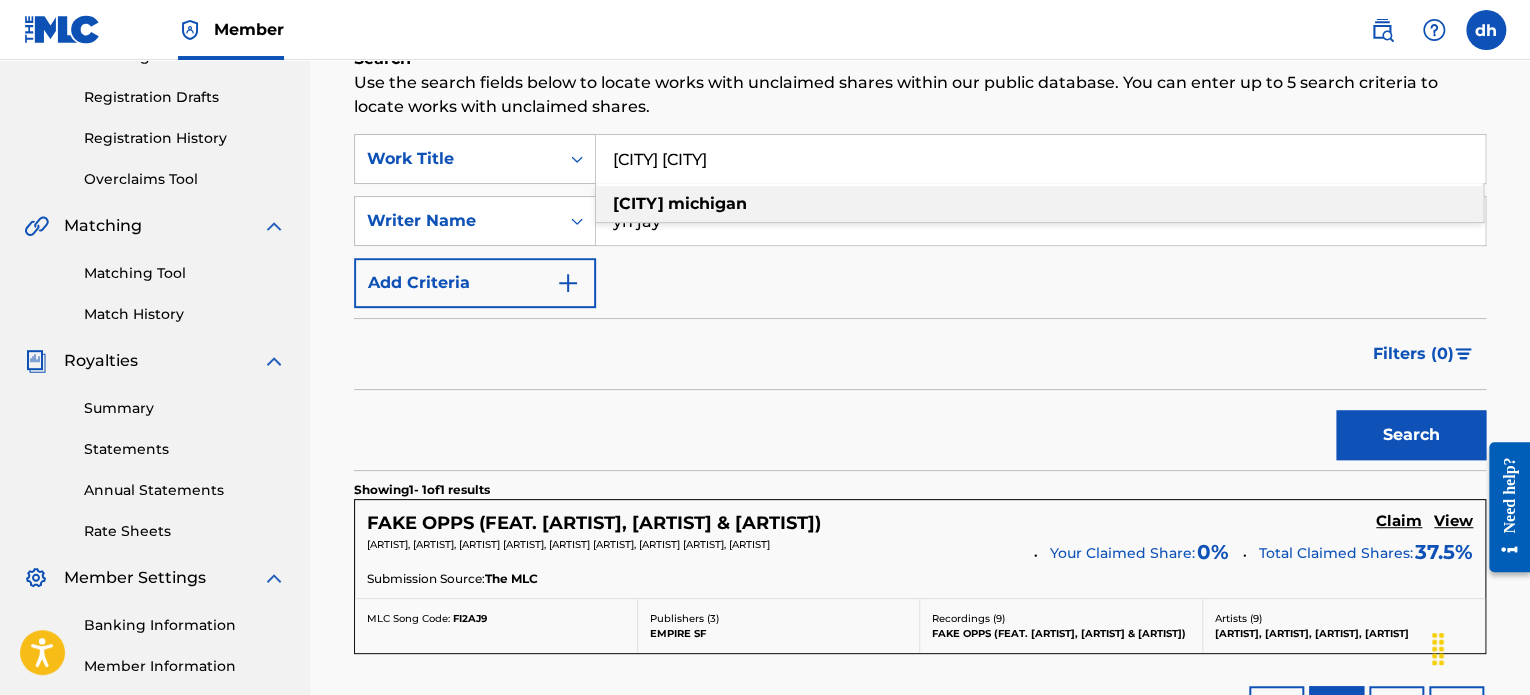 click on "[CITY] [CITY]" at bounding box center [1039, 204] 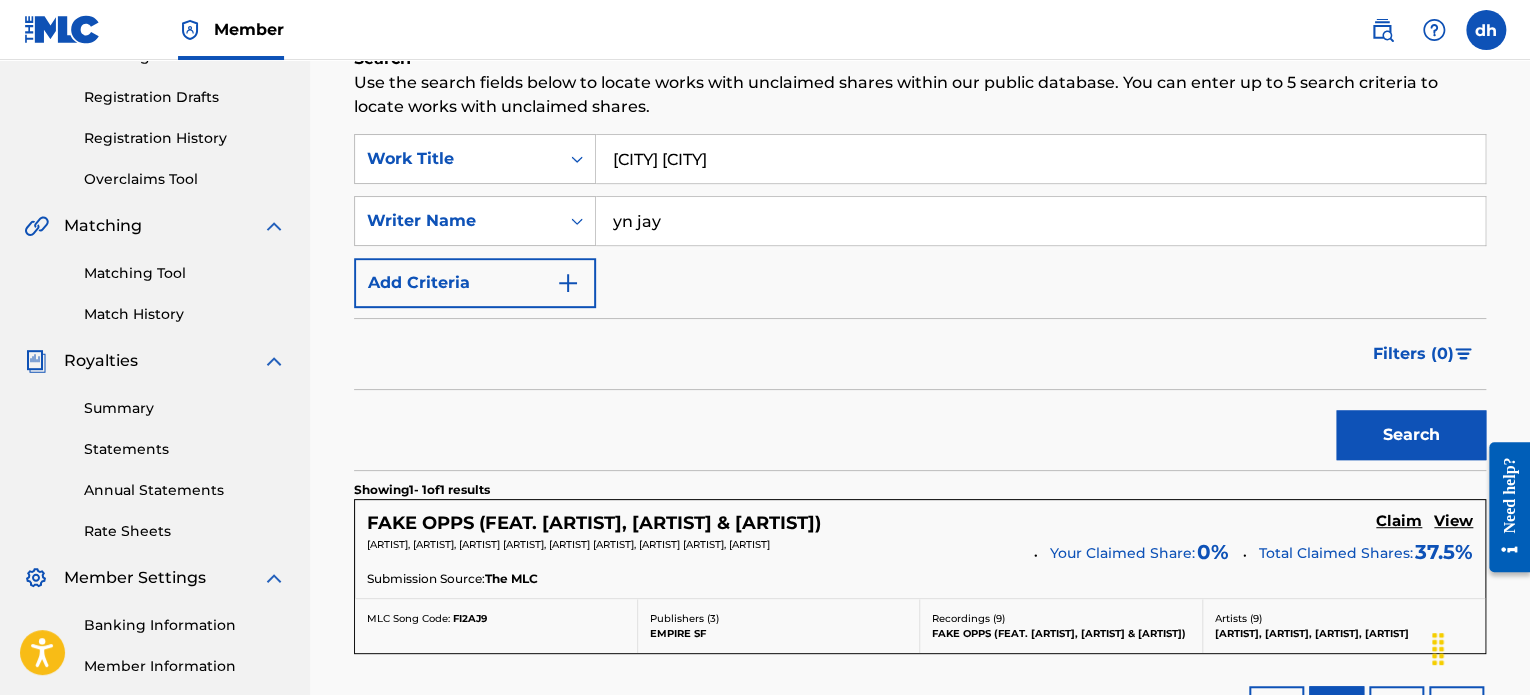 click on "Search" at bounding box center (1411, 435) 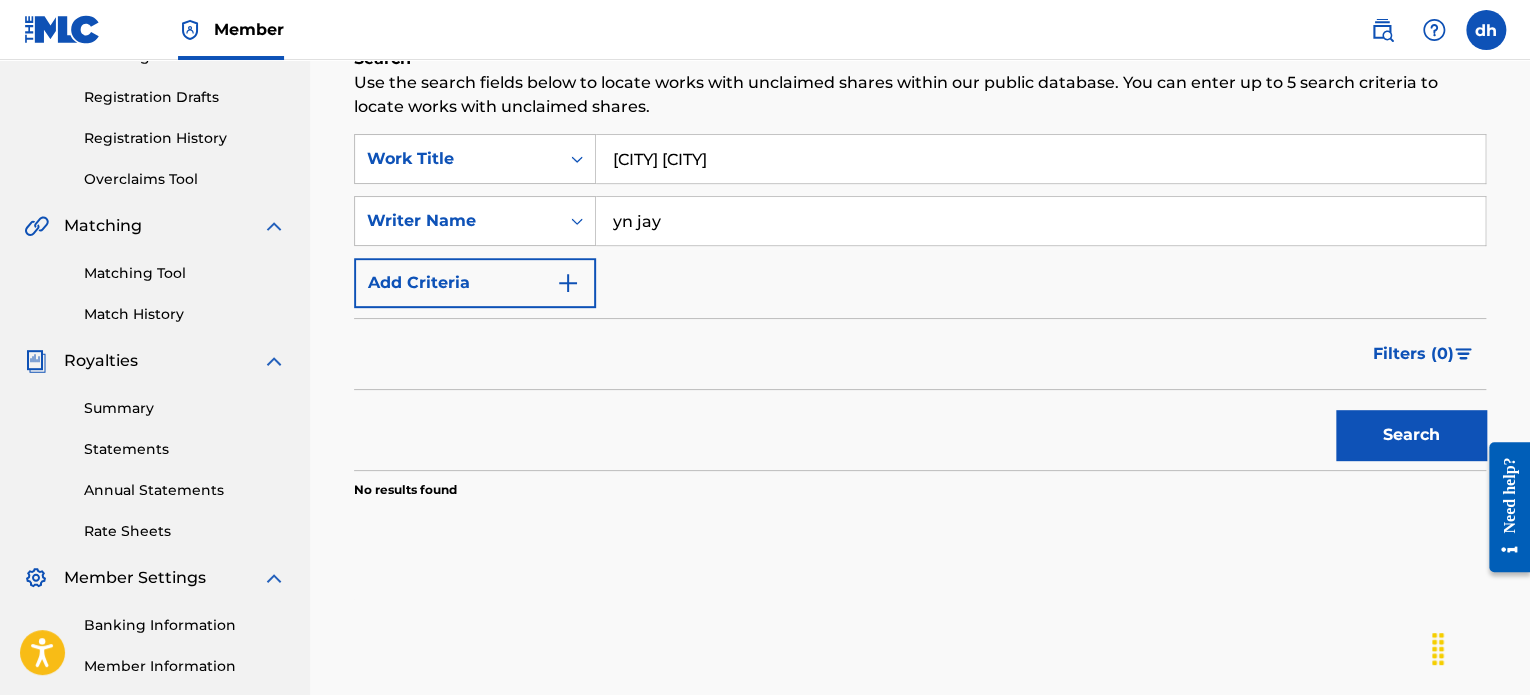 click on "[CITY] [CITY]" at bounding box center [1040, 159] 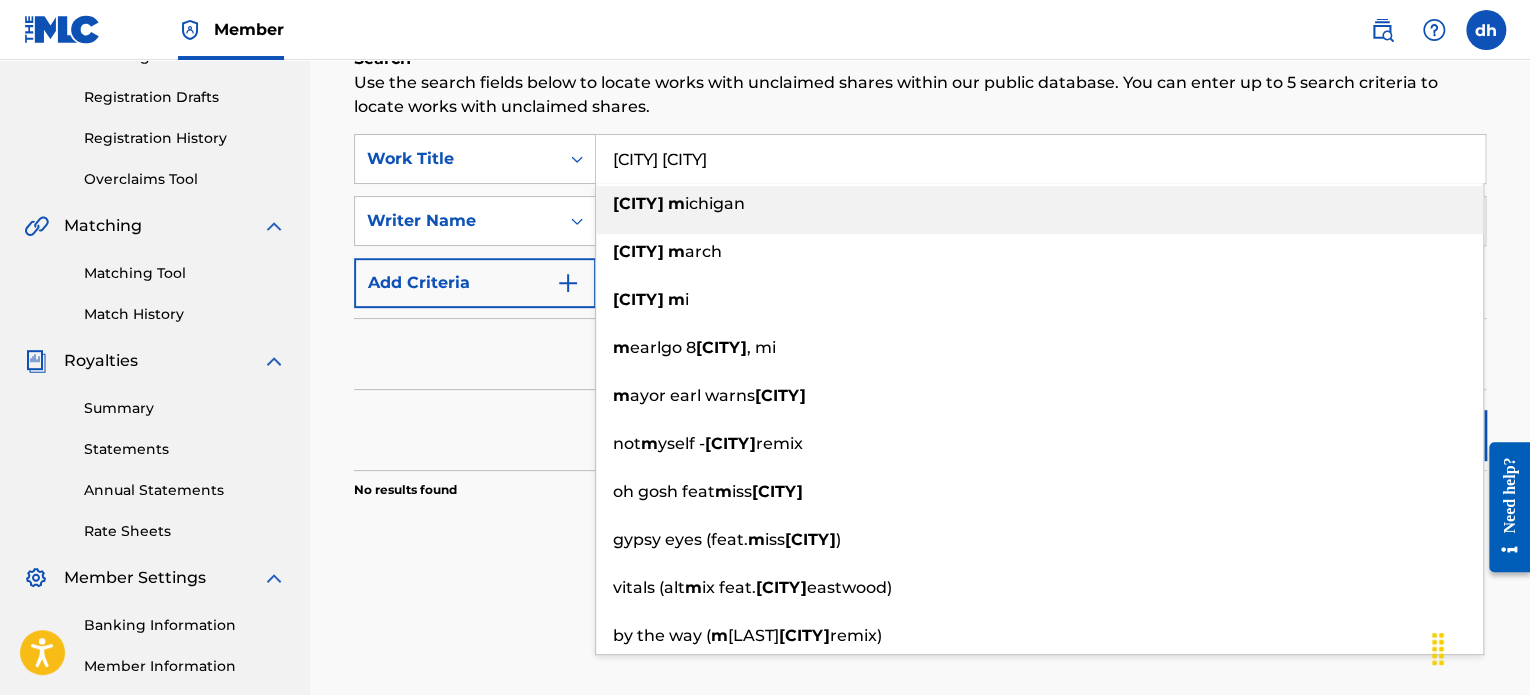 click on "[CITY] [CITY]" at bounding box center [1039, 204] 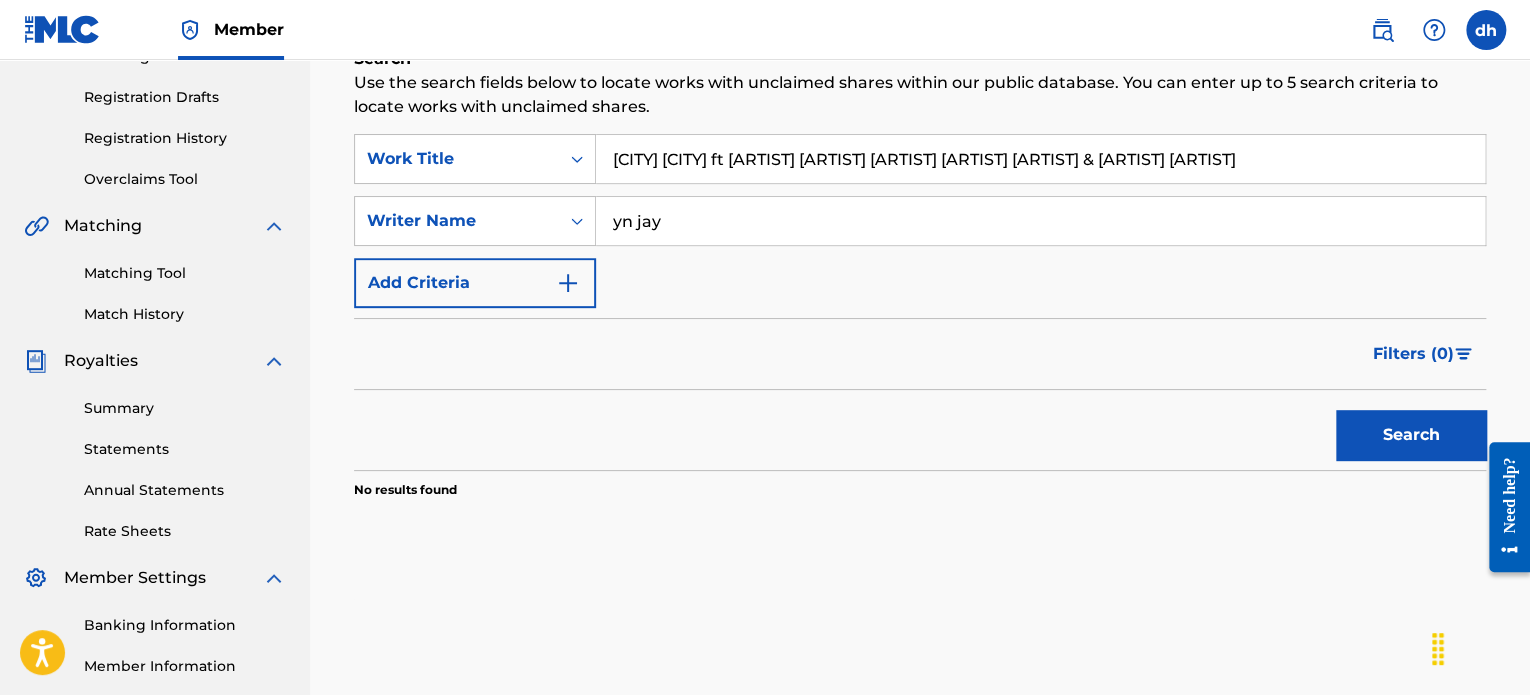 type on "[CITY] [CITY] ft [ARTIST] [ARTIST] [ARTIST] [ARTIST] [ARTIST] & [ARTIST] [ARTIST]" 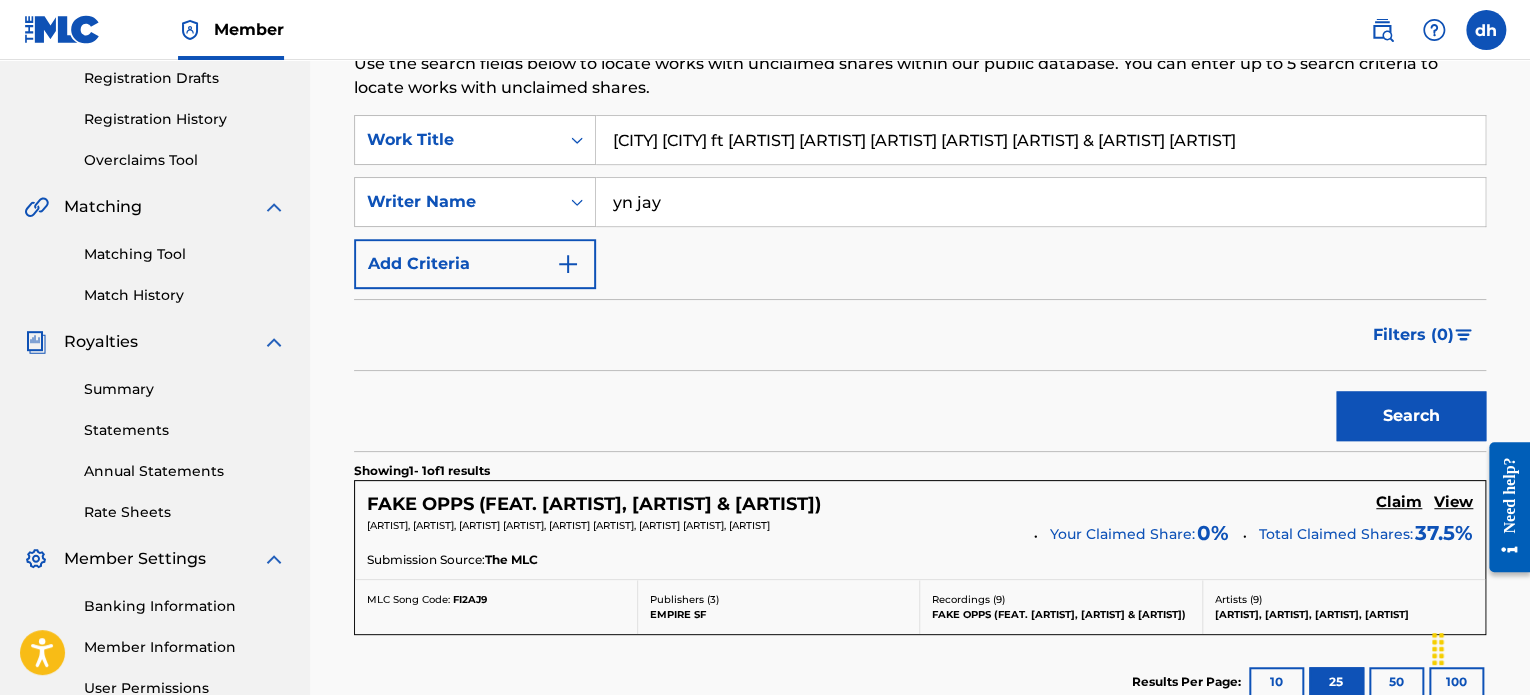scroll, scrollTop: 338, scrollLeft: 0, axis: vertical 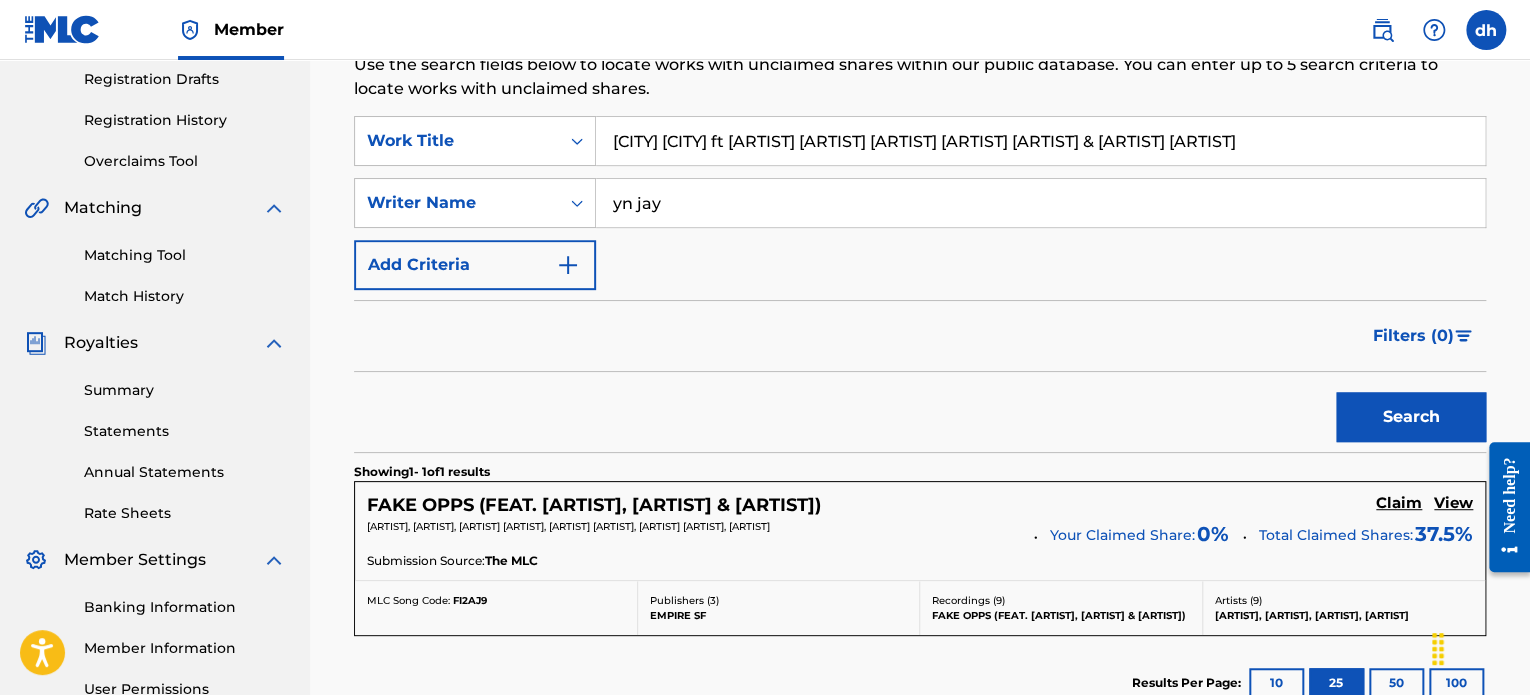 click at bounding box center [568, 265] 